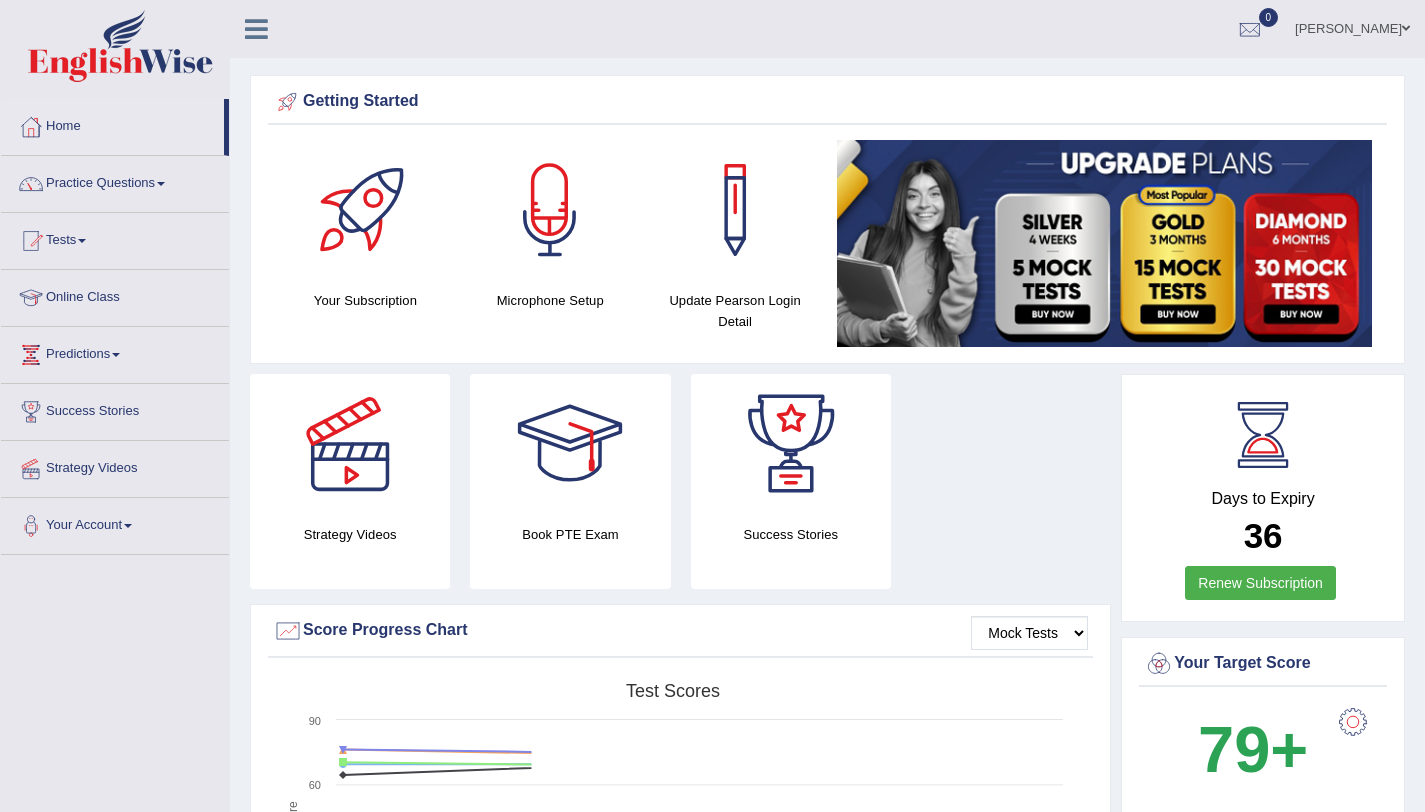 scroll, scrollTop: 0, scrollLeft: 0, axis: both 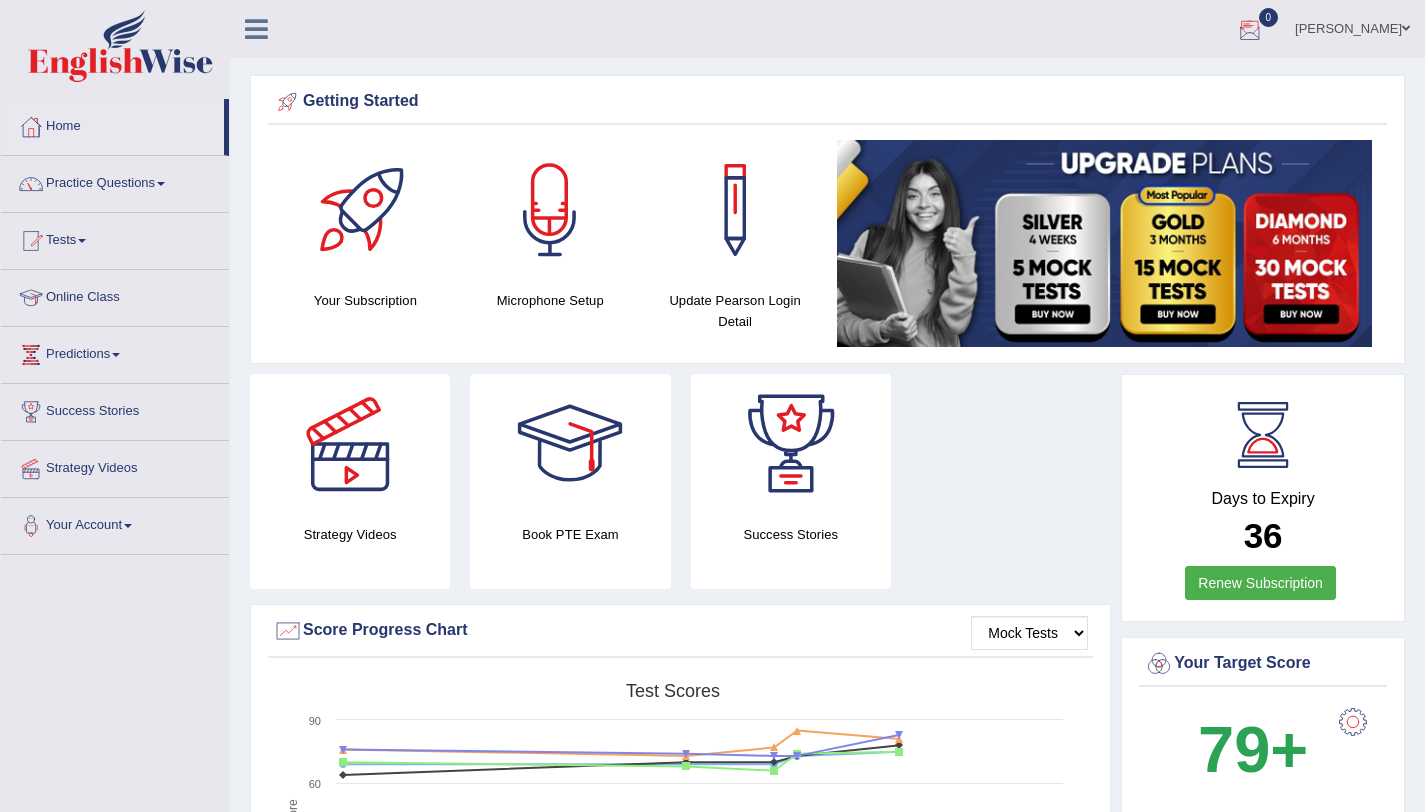 click at bounding box center [1250, 30] 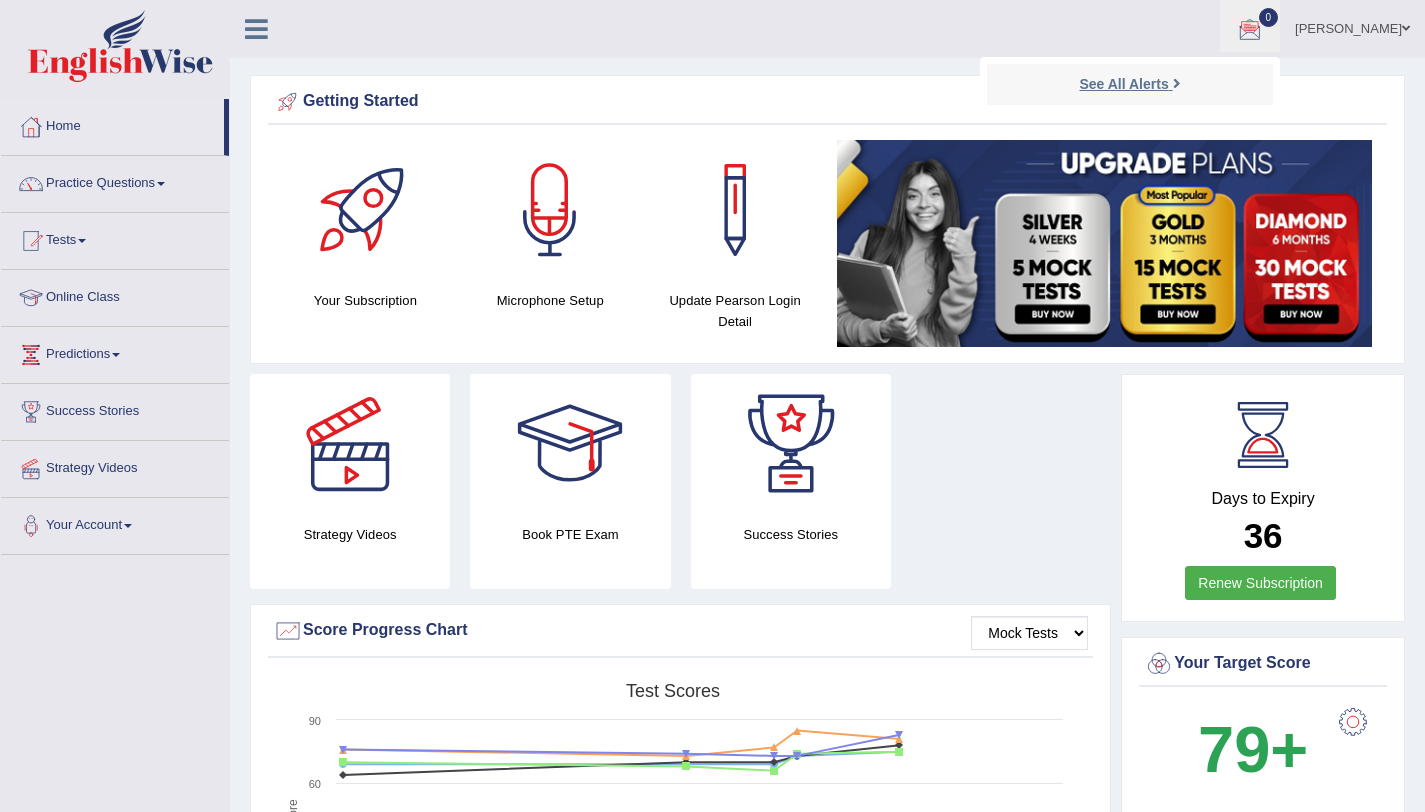 click on "See All Alerts" at bounding box center (1129, 84) 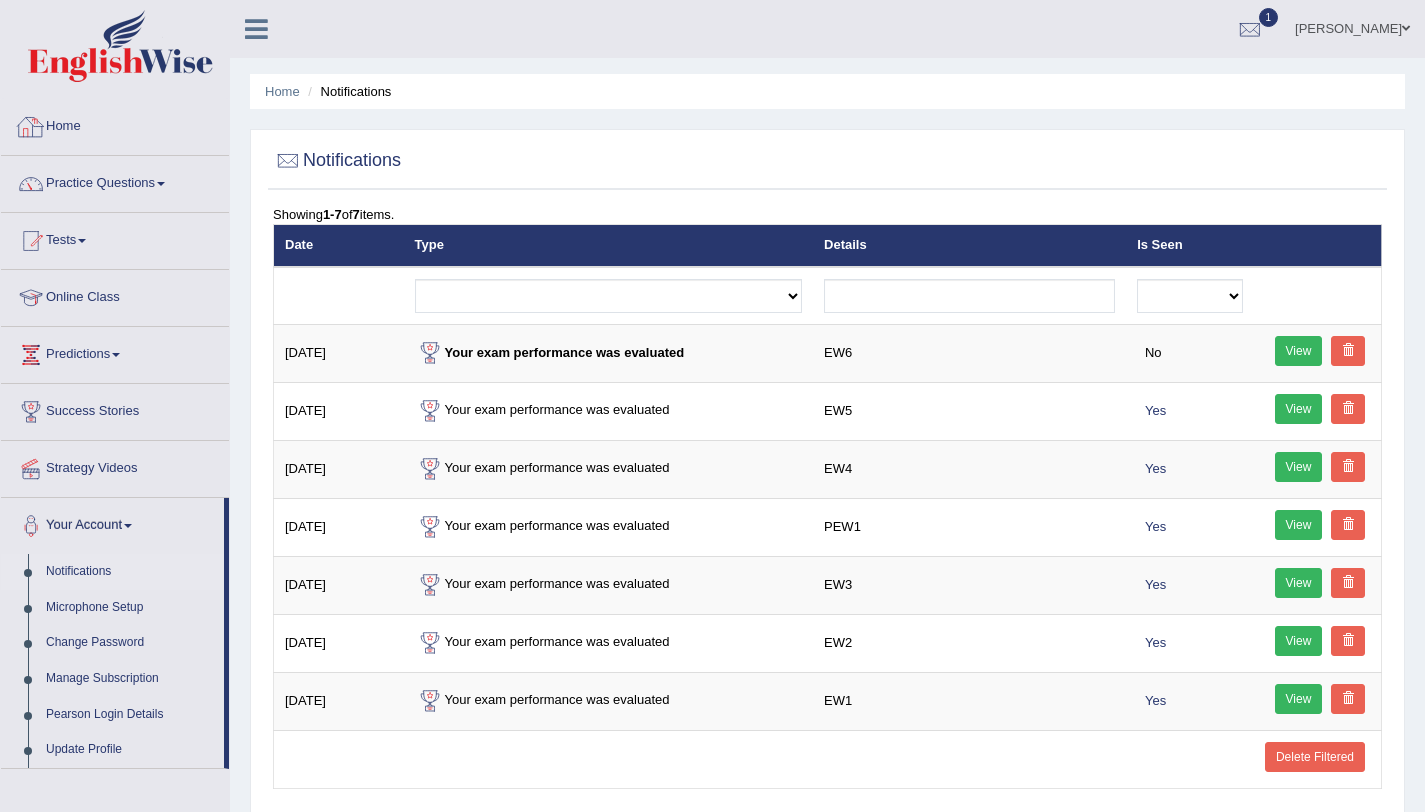 scroll, scrollTop: 0, scrollLeft: 0, axis: both 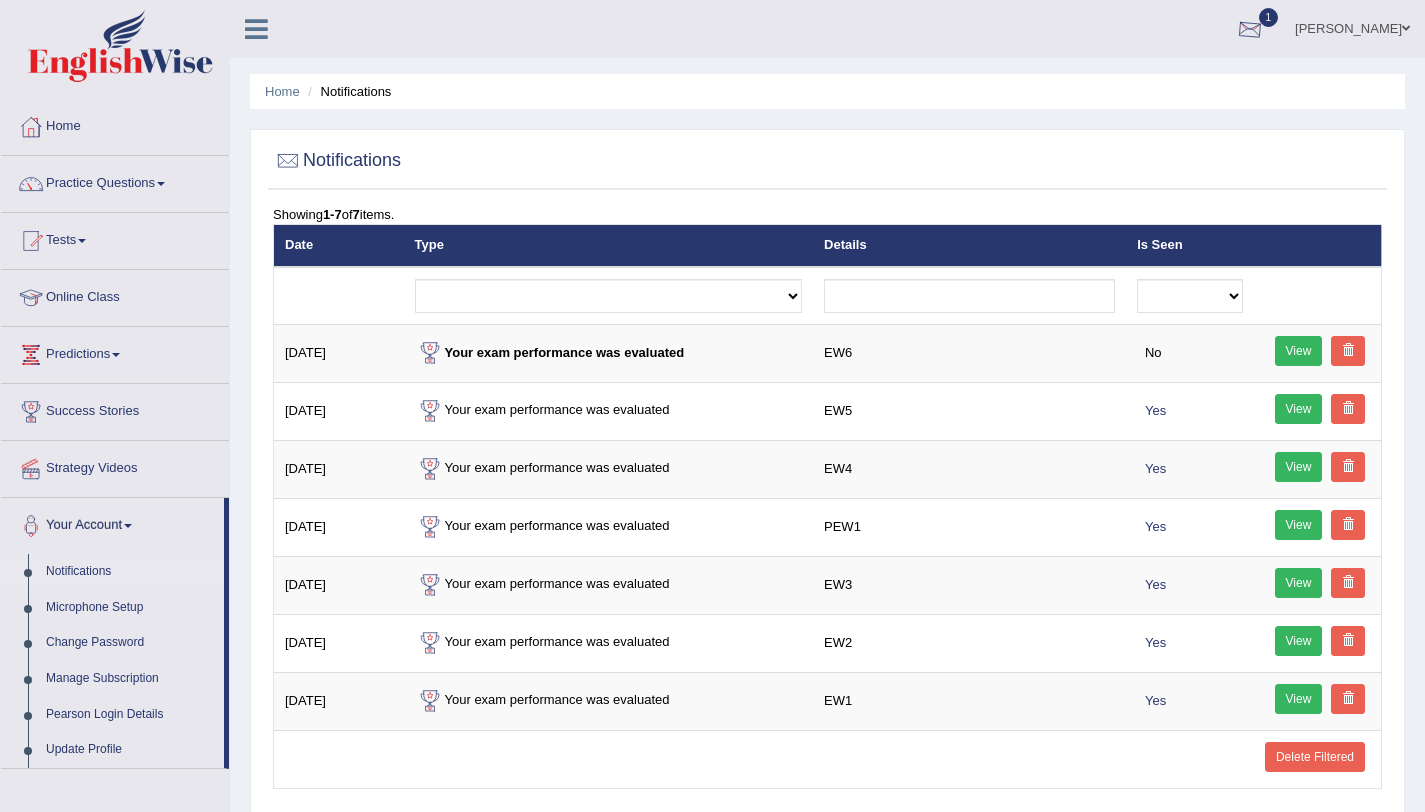 click at bounding box center (1250, 30) 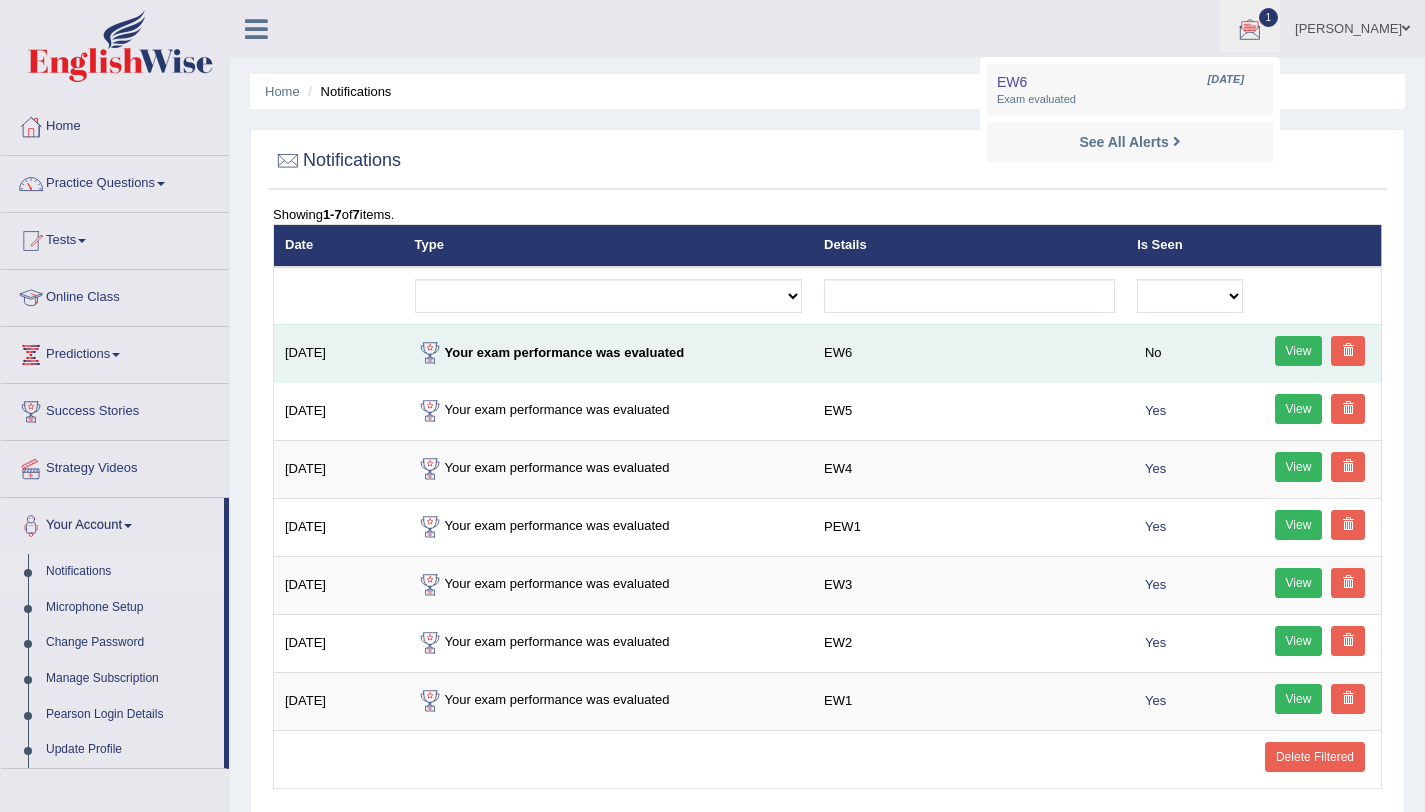 click on "Your exam performance was evaluated" at bounding box center [609, 353] 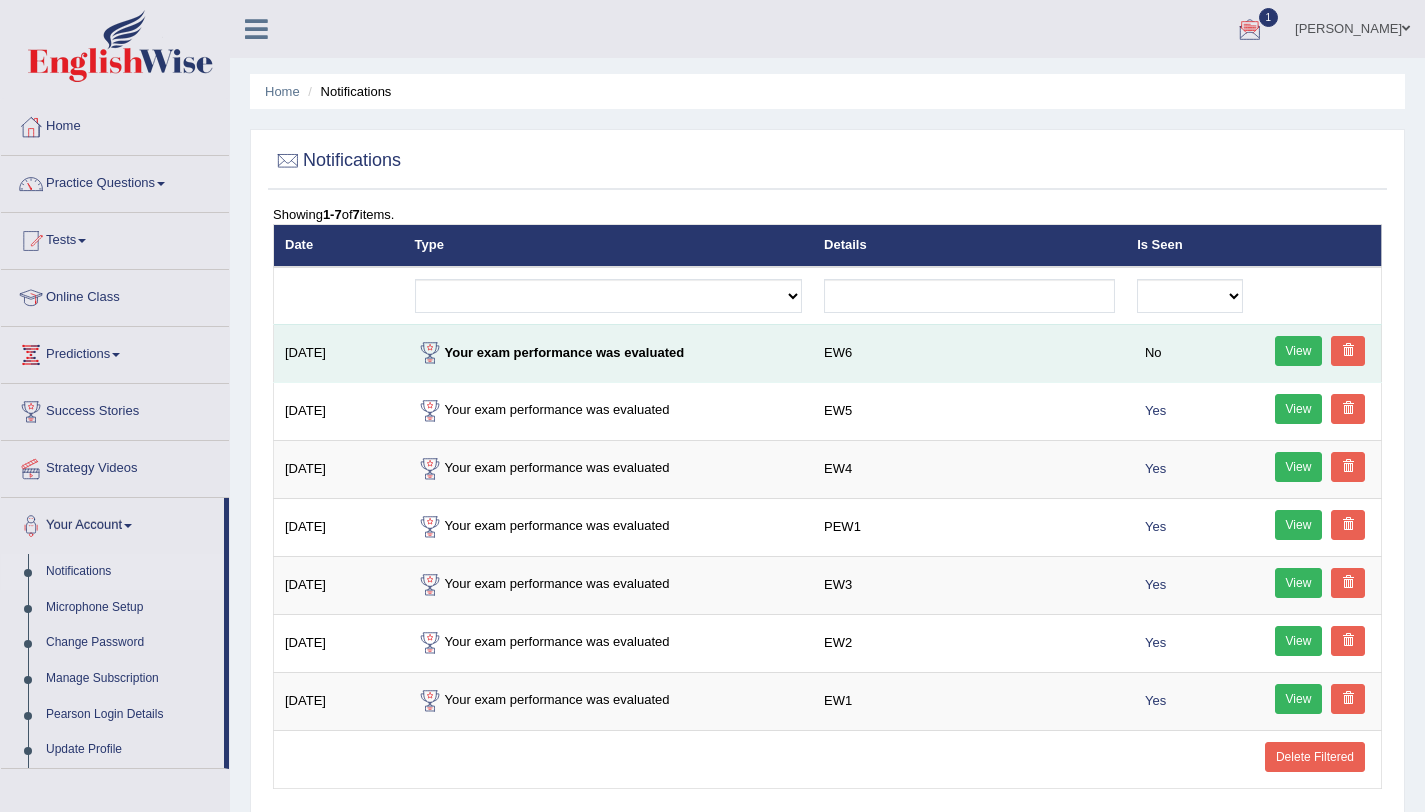 click on "View" at bounding box center [1299, 351] 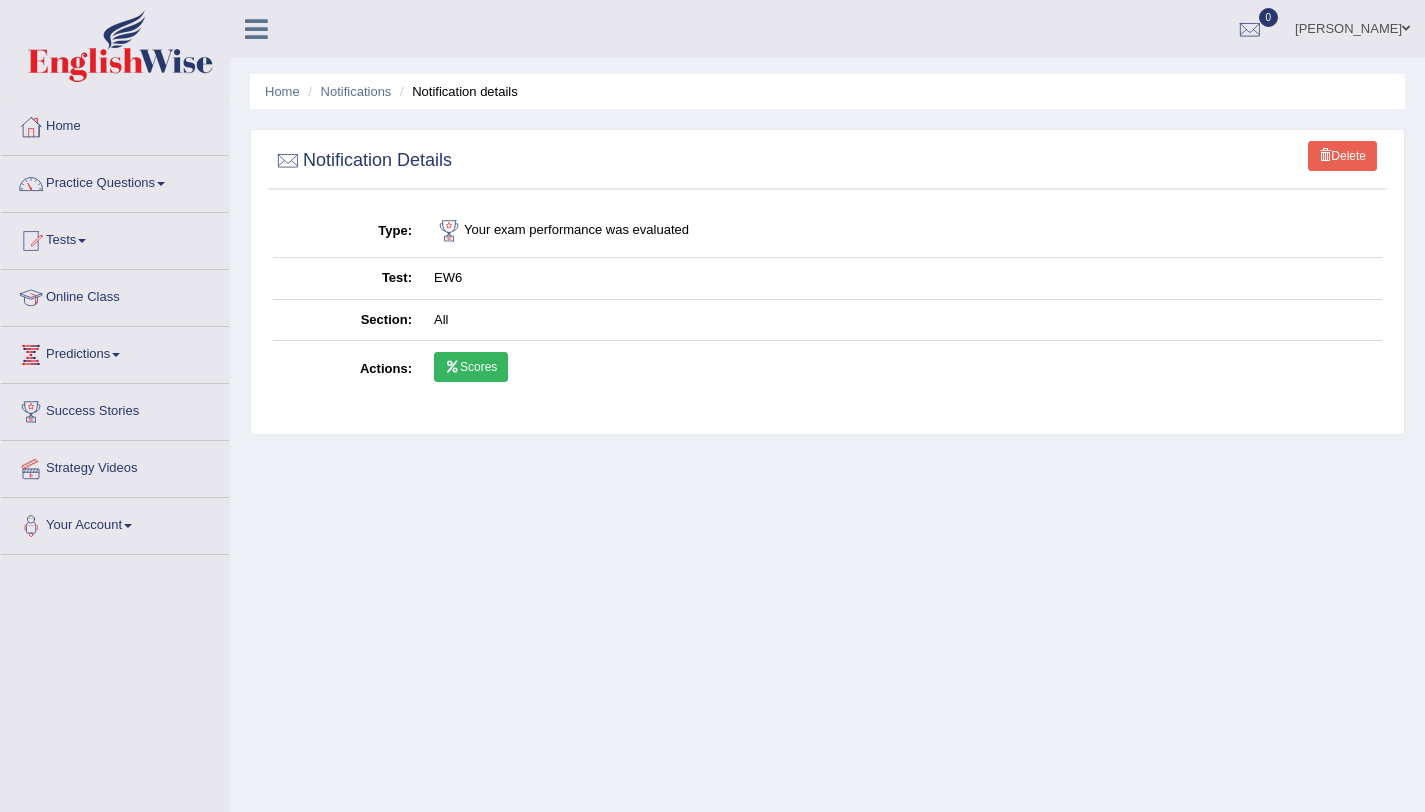 scroll, scrollTop: 0, scrollLeft: 0, axis: both 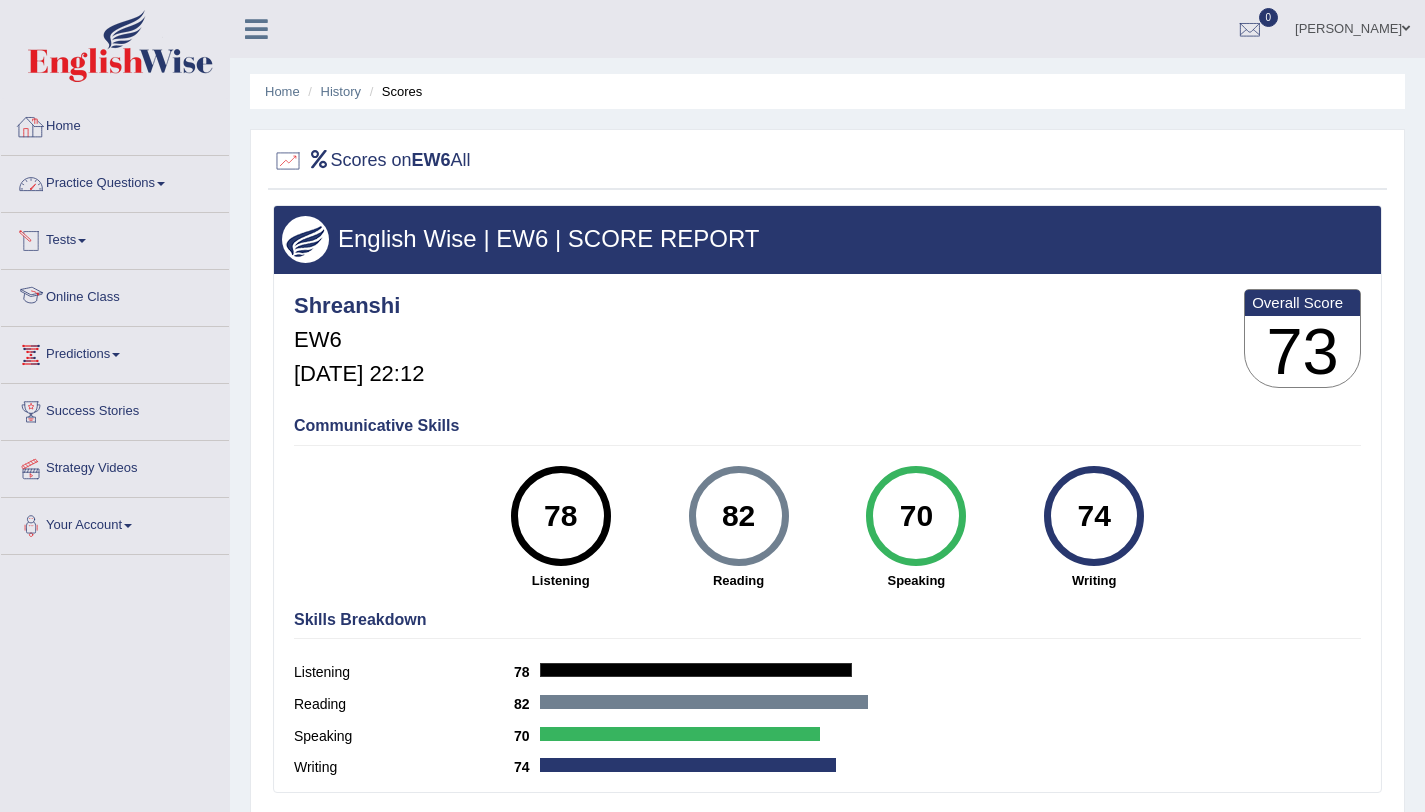 click on "Practice Questions" at bounding box center [115, 181] 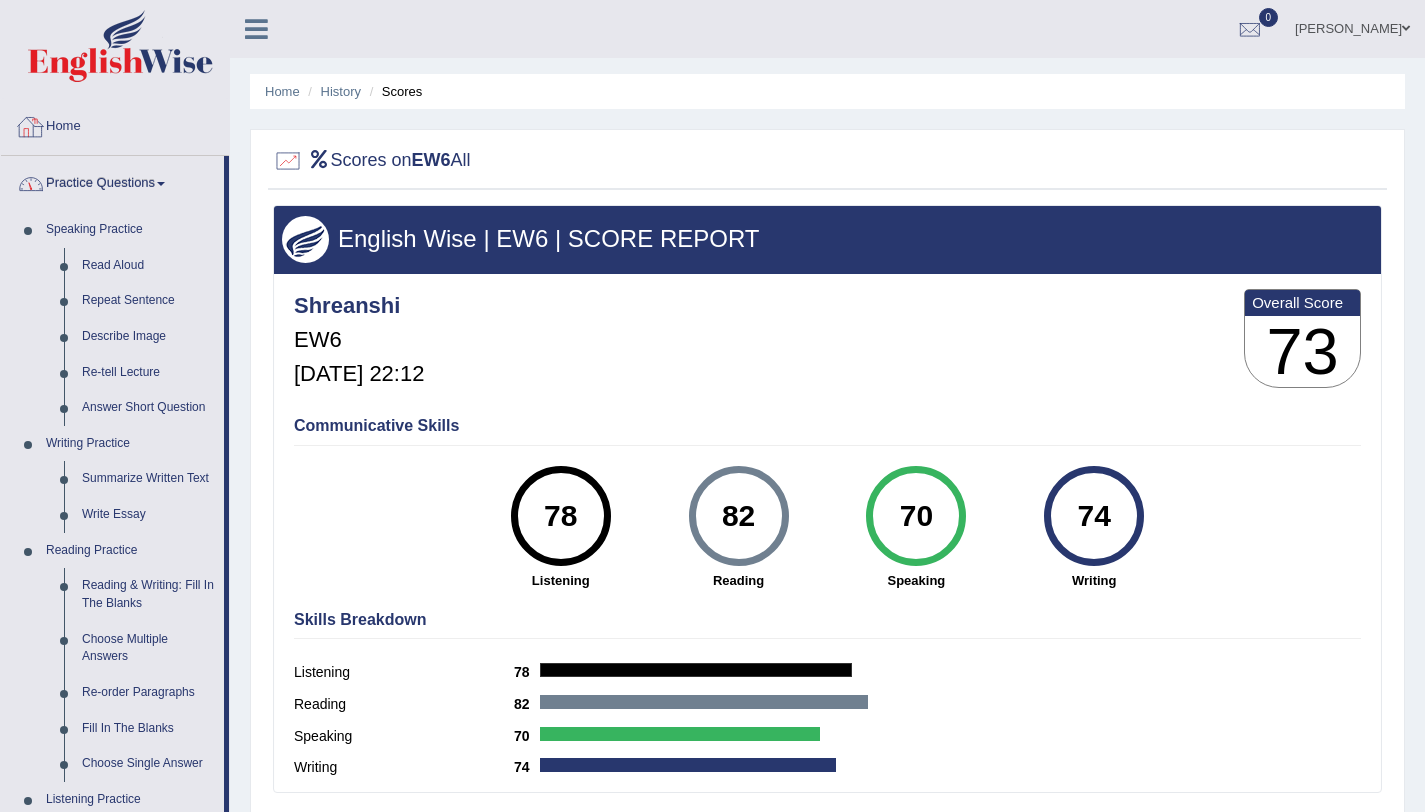 click on "Home" at bounding box center (115, 124) 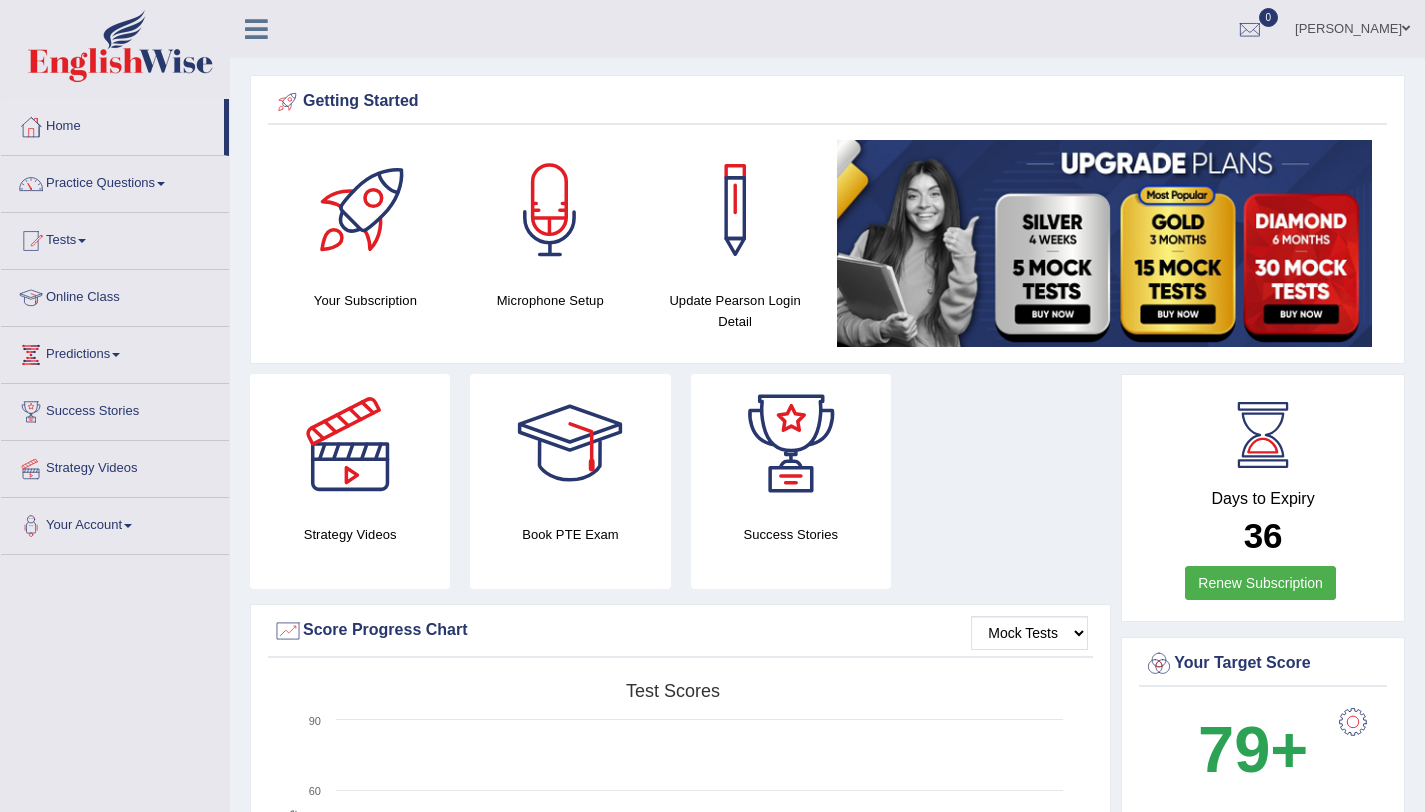 scroll, scrollTop: 0, scrollLeft: 0, axis: both 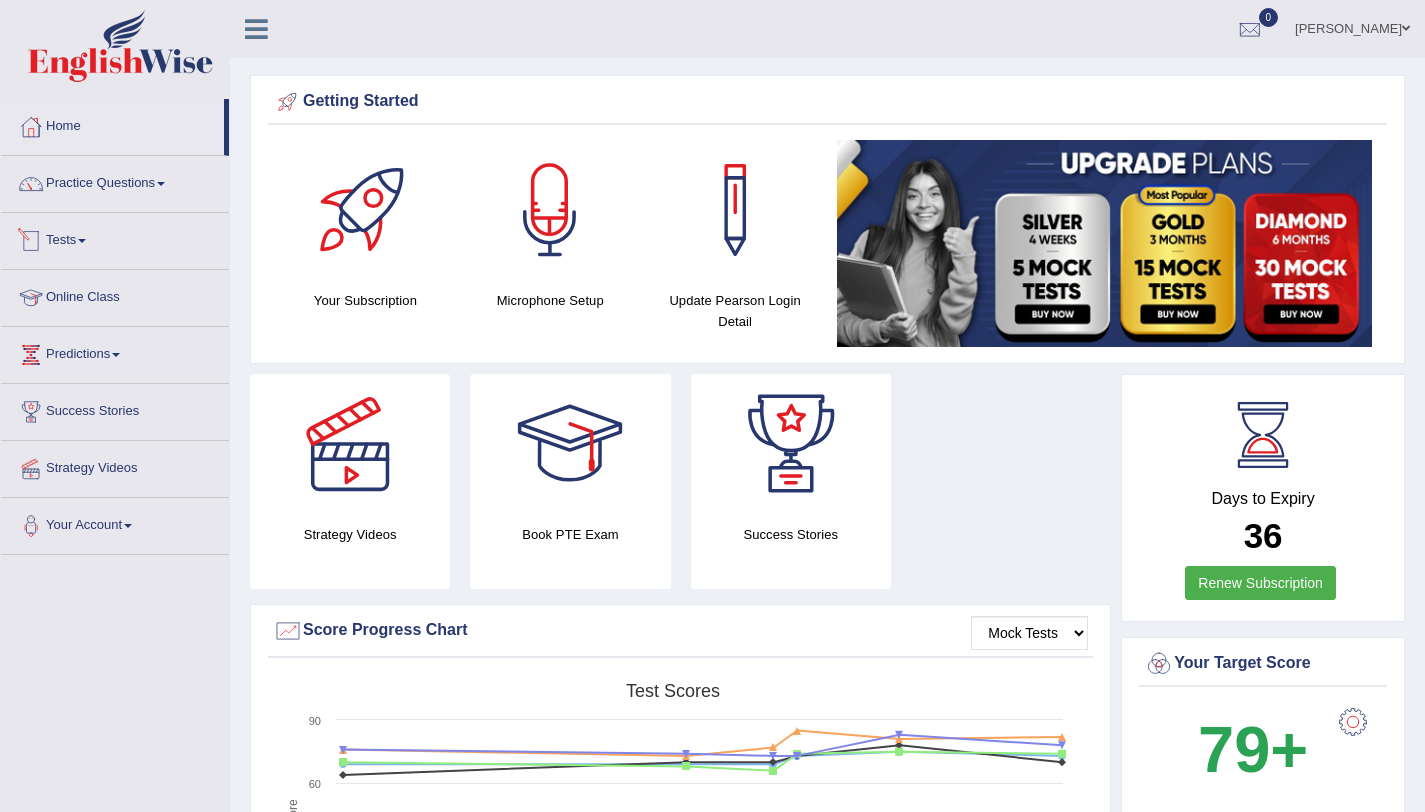 click on "Tests" at bounding box center [115, 238] 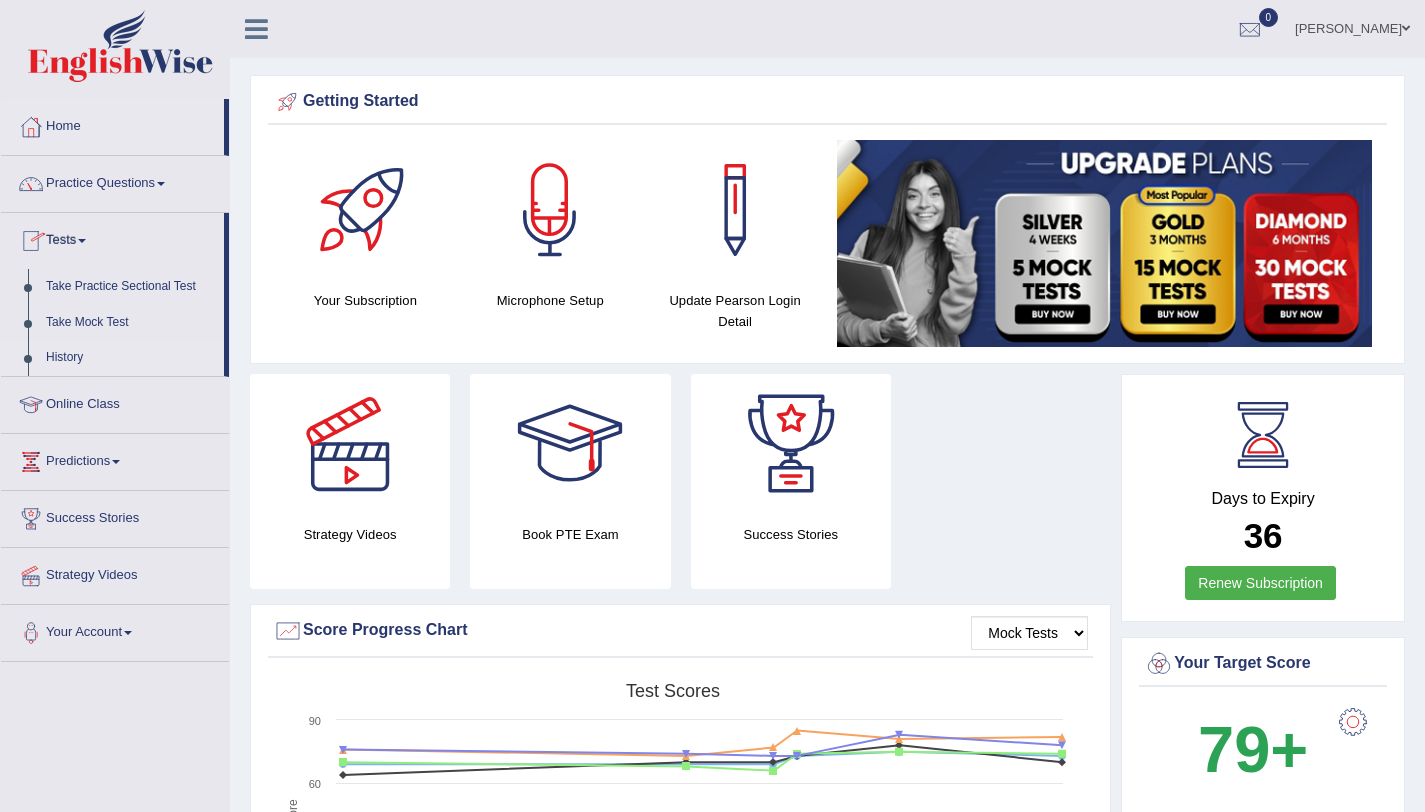 click on "History" at bounding box center (130, 358) 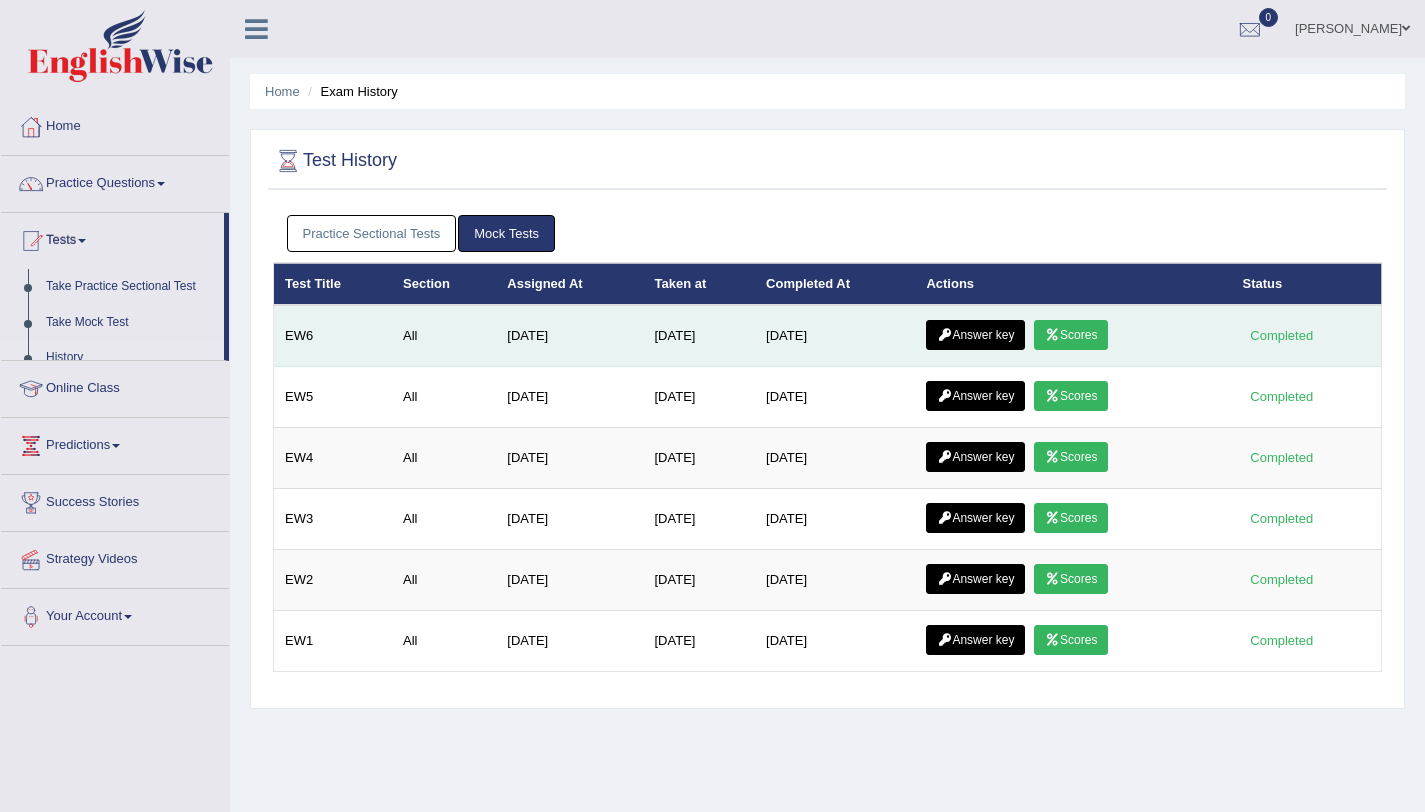 scroll, scrollTop: 0, scrollLeft: 0, axis: both 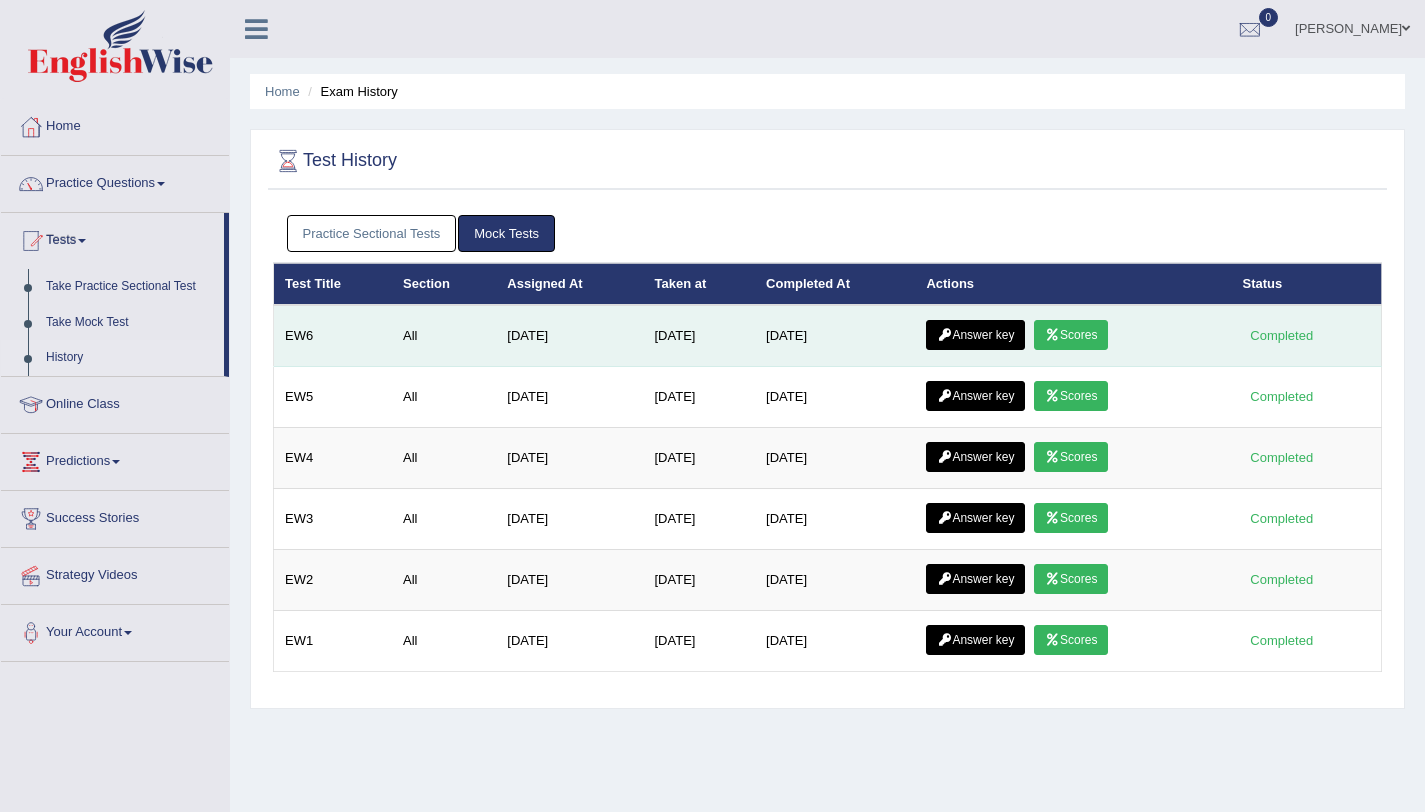 click on "Answer key" at bounding box center [975, 335] 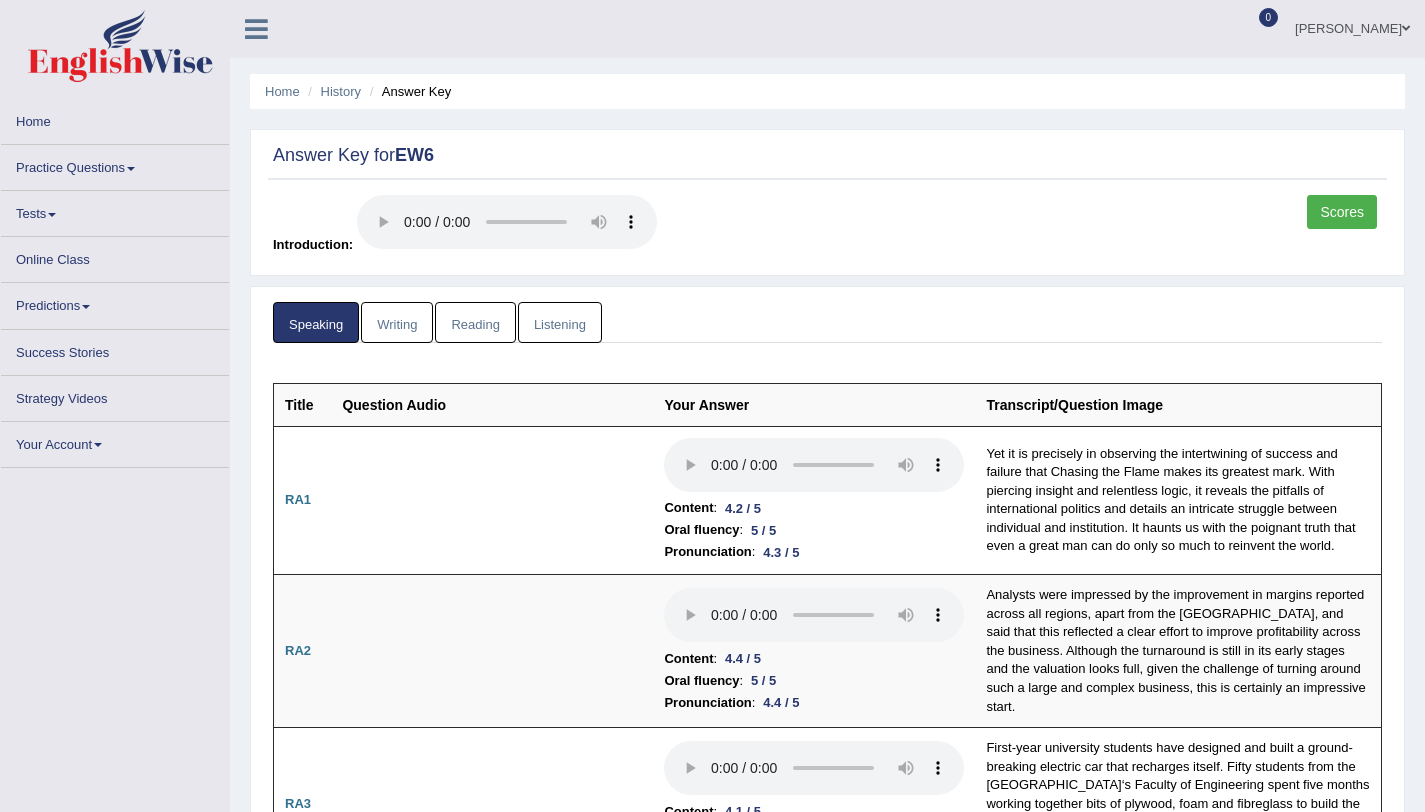 scroll, scrollTop: 307, scrollLeft: 0, axis: vertical 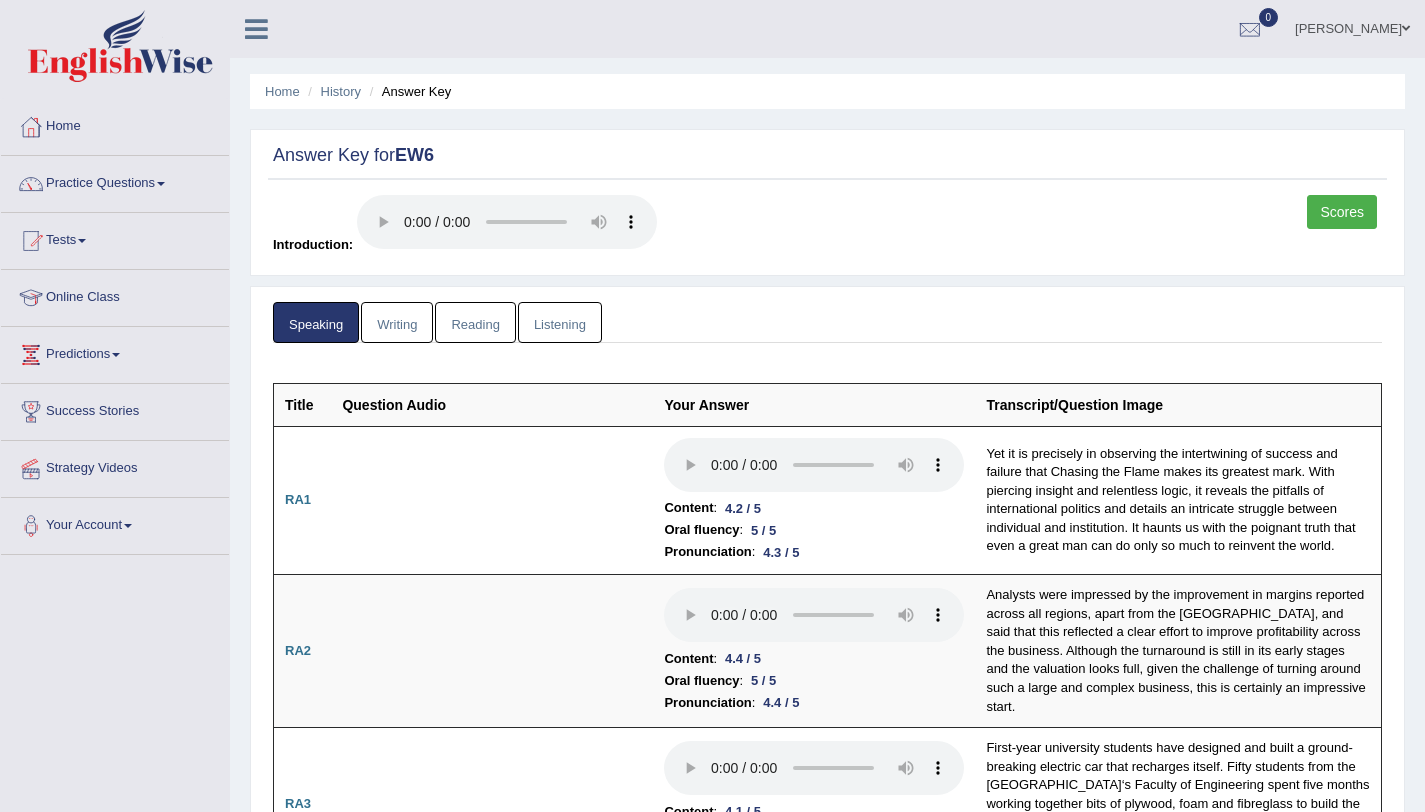 click on "Writing" at bounding box center [397, 322] 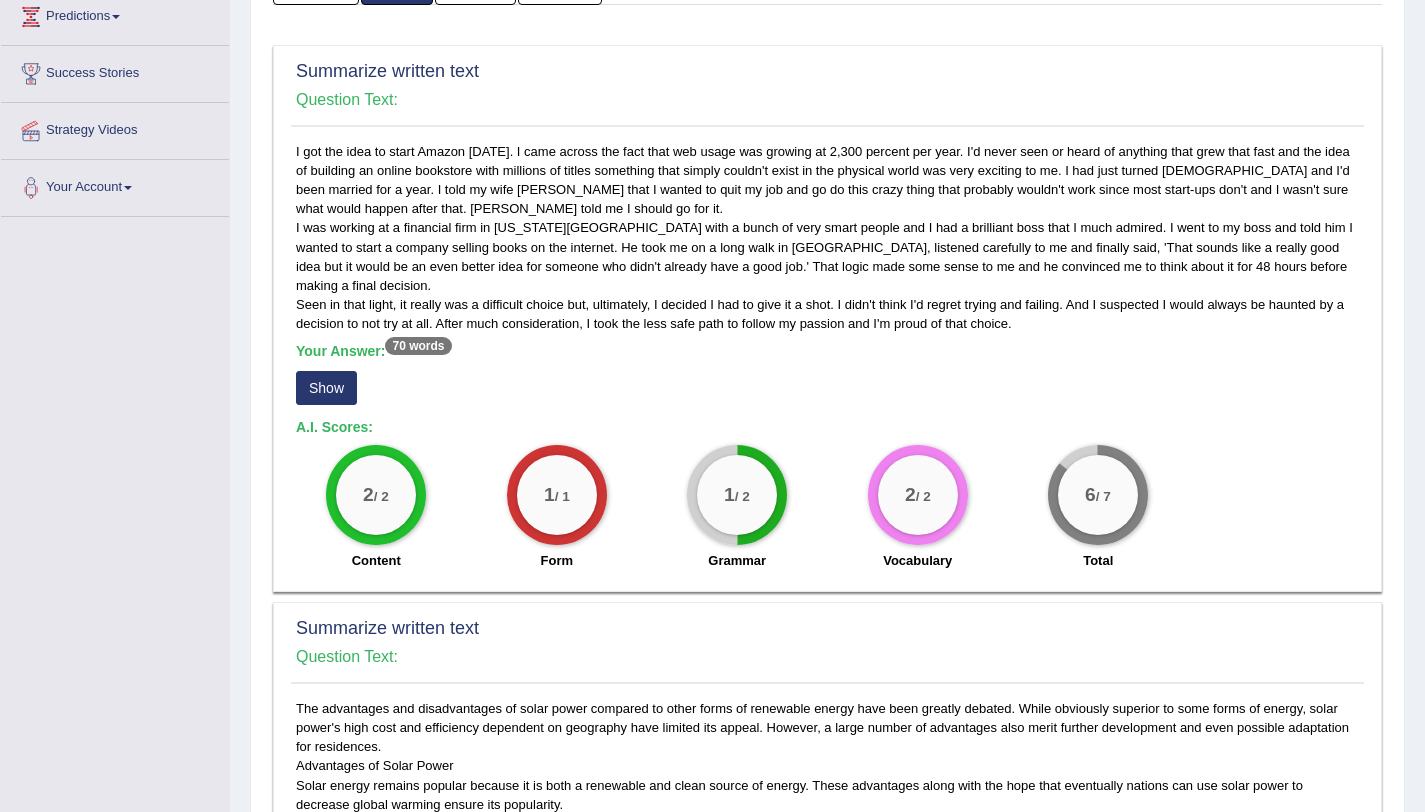 scroll, scrollTop: 342, scrollLeft: 0, axis: vertical 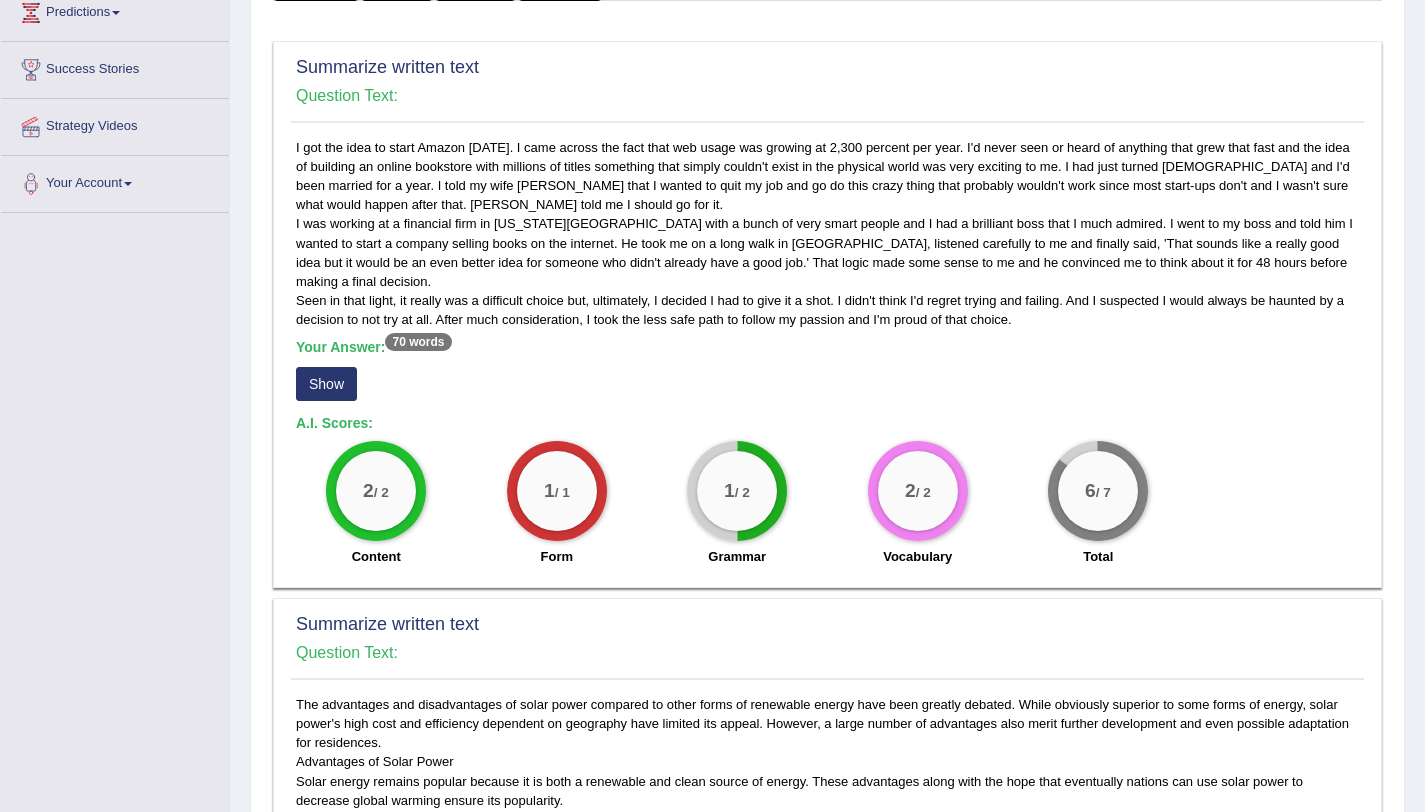 click on "Show" at bounding box center (326, 384) 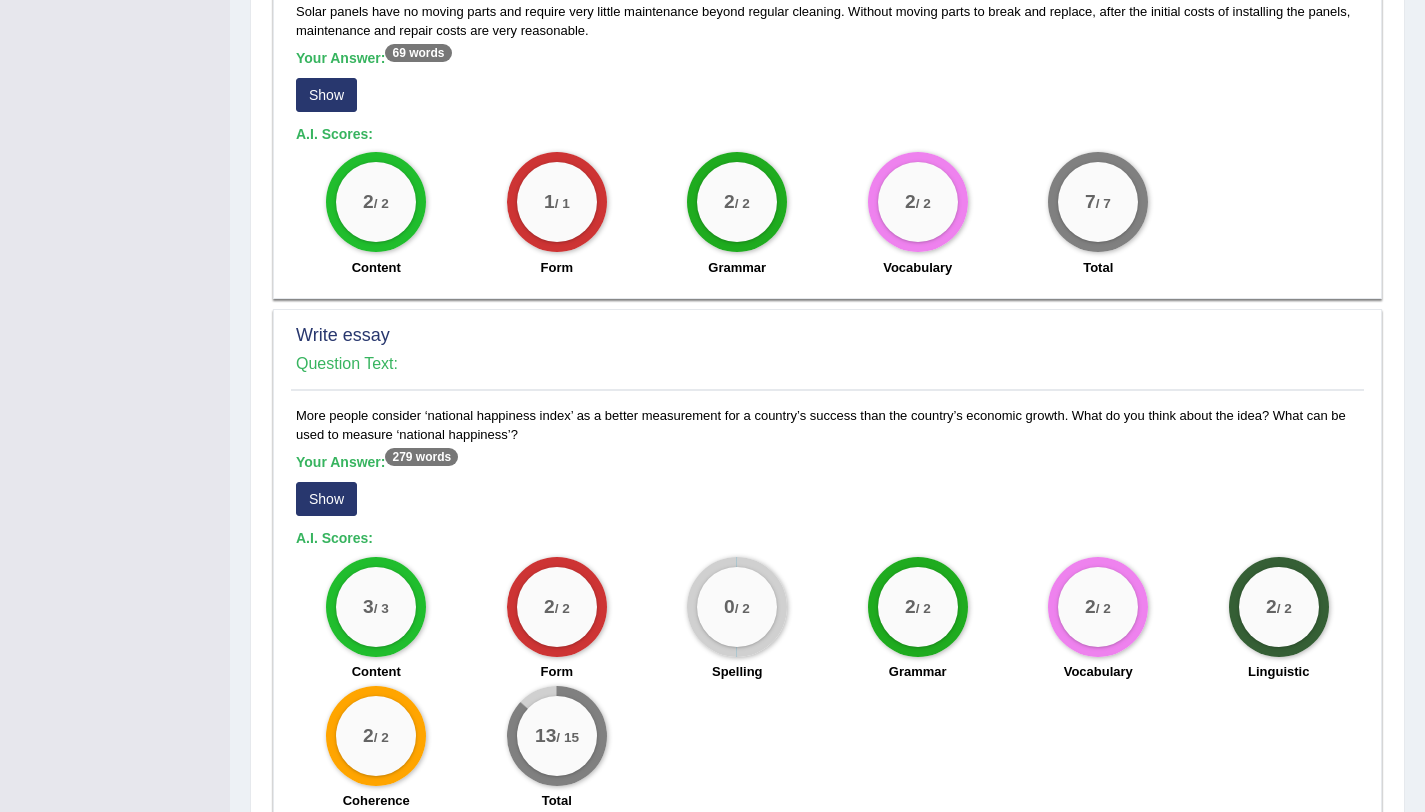 scroll, scrollTop: 1396, scrollLeft: 0, axis: vertical 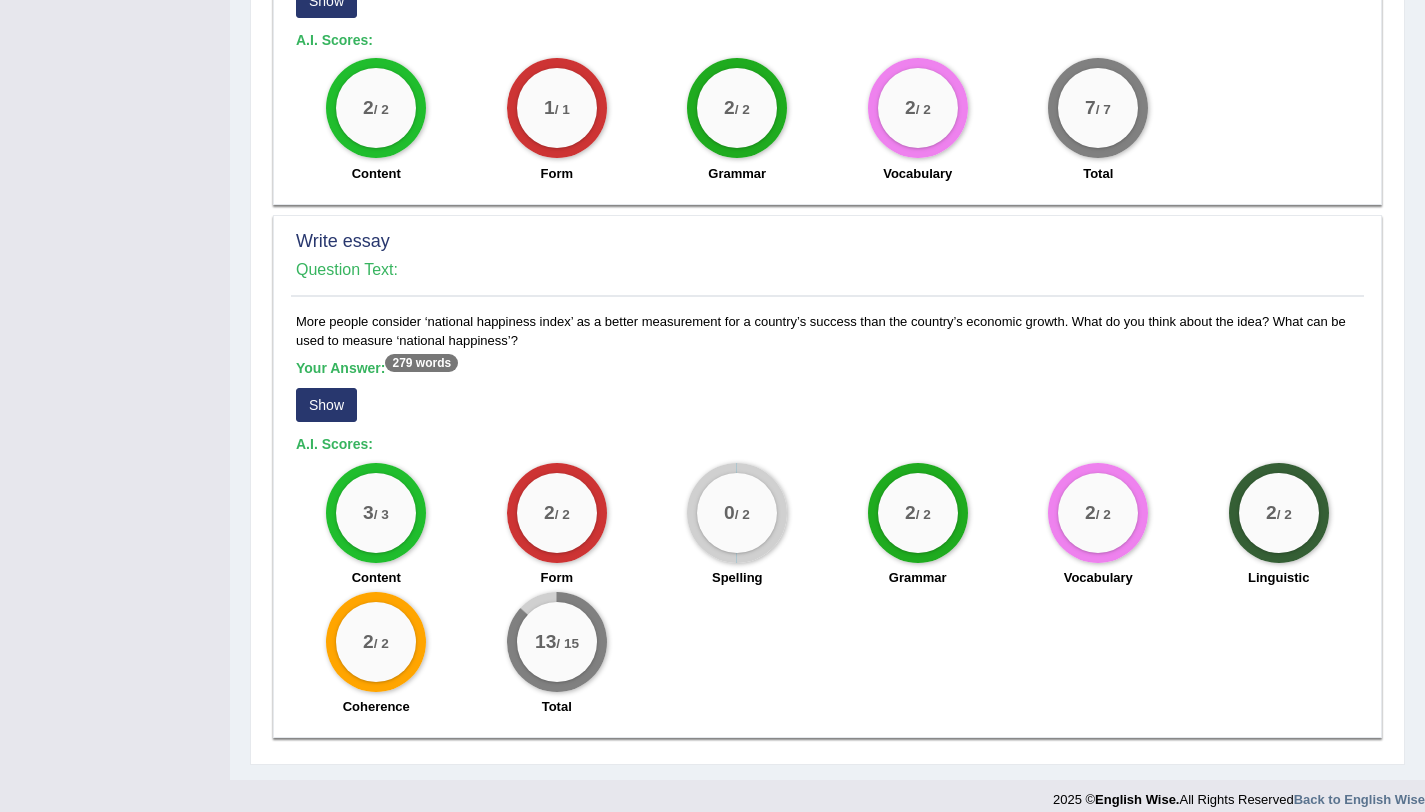 click on "Your Answer:  279 words Show" at bounding box center [827, 393] 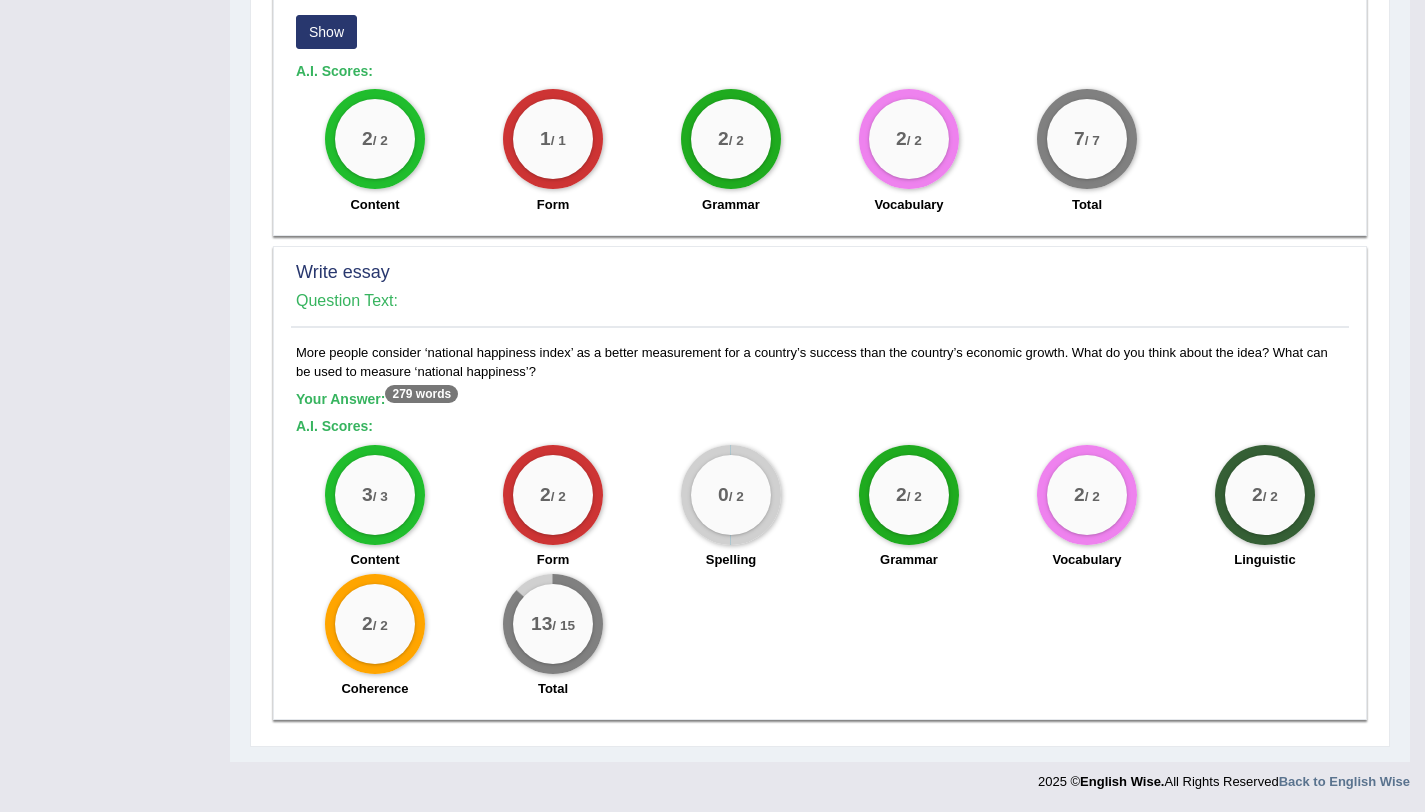 scroll, scrollTop: 1347, scrollLeft: 0, axis: vertical 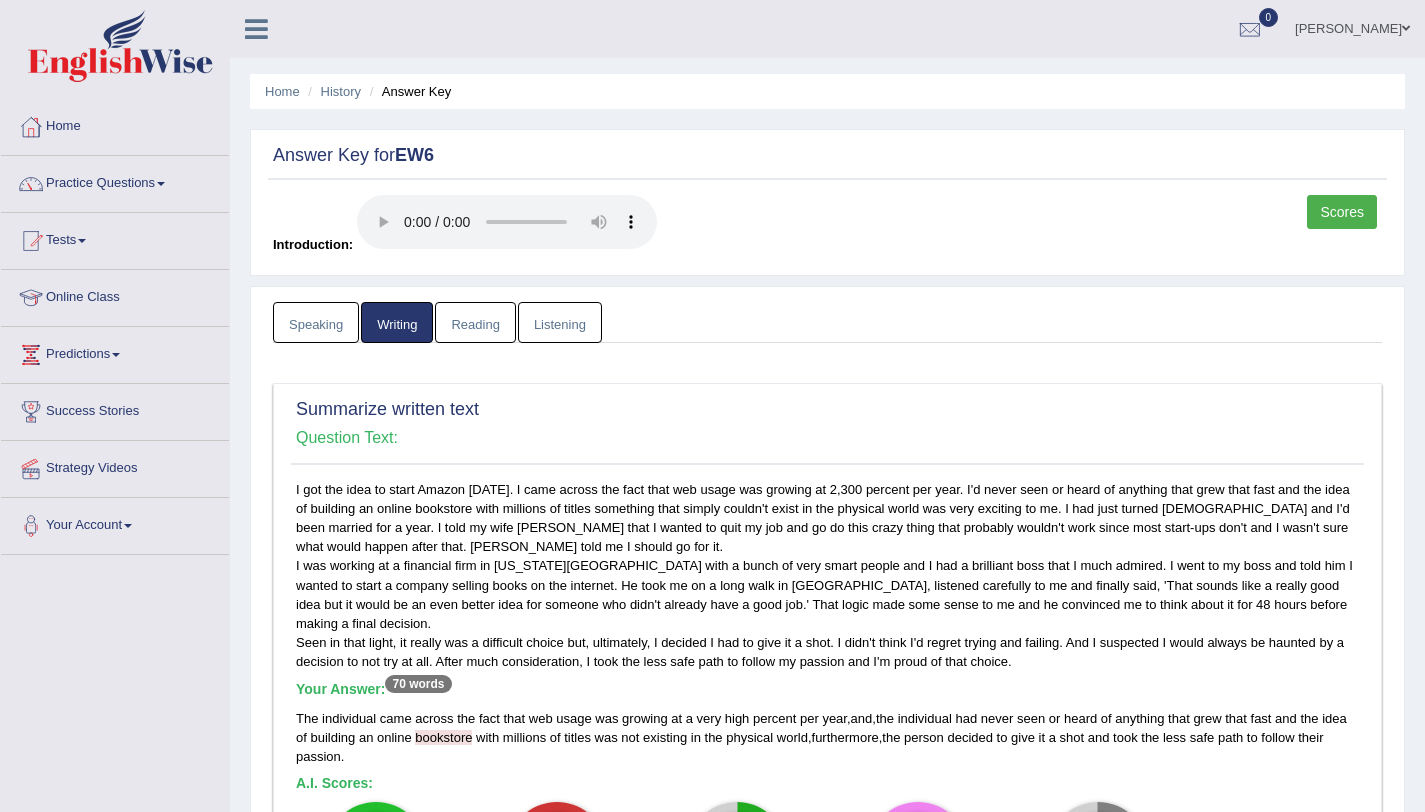 click on "Reading" at bounding box center (475, 322) 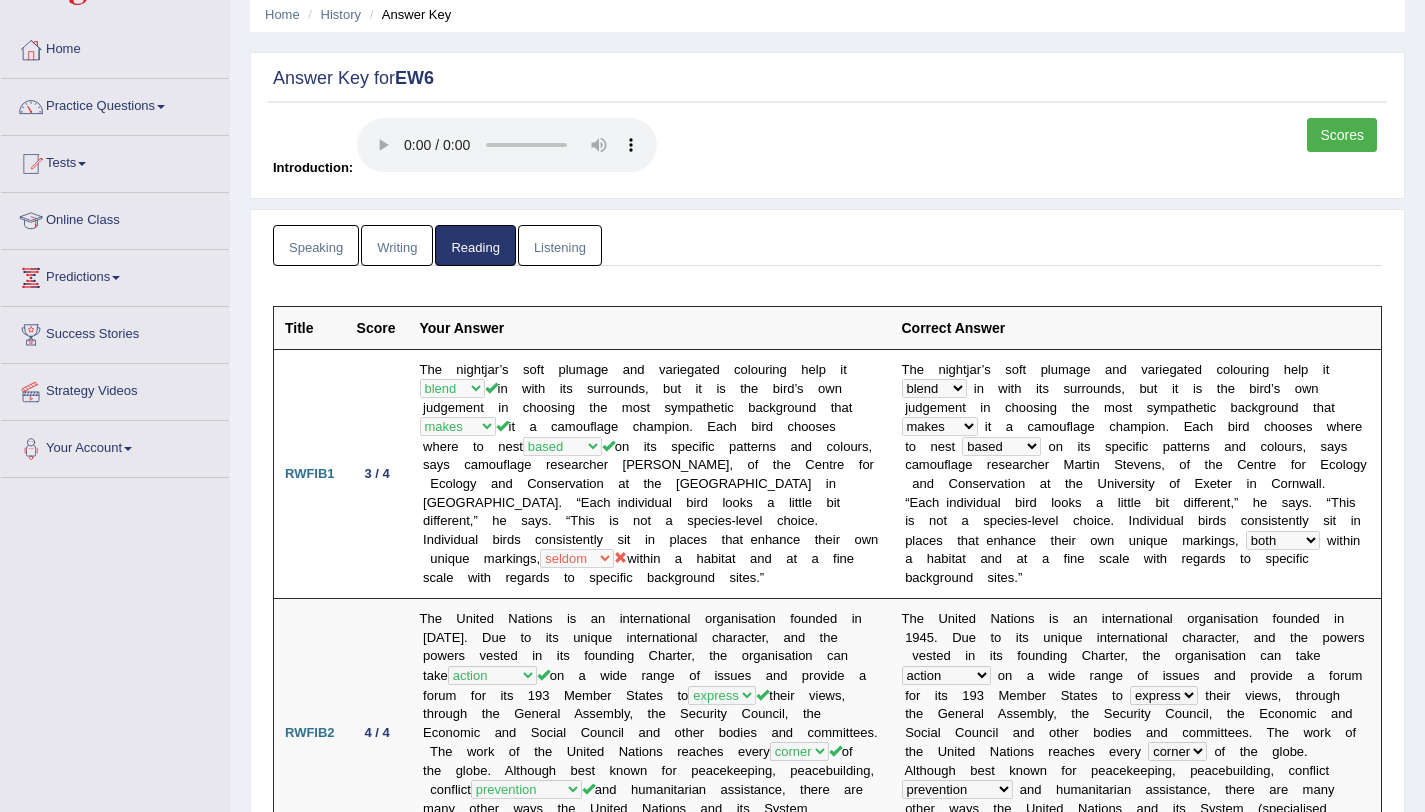 scroll, scrollTop: 72, scrollLeft: 0, axis: vertical 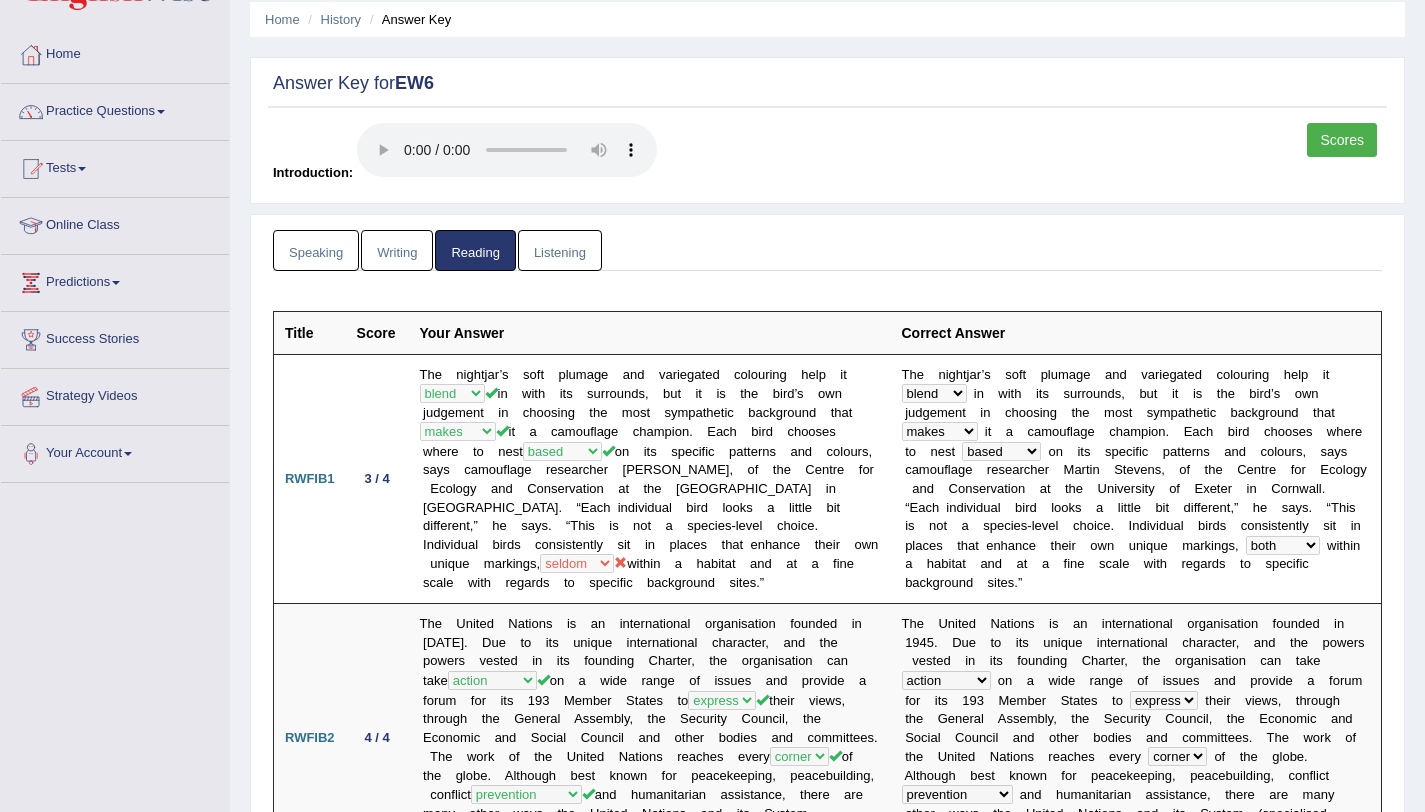 click on "Listening" at bounding box center (560, 250) 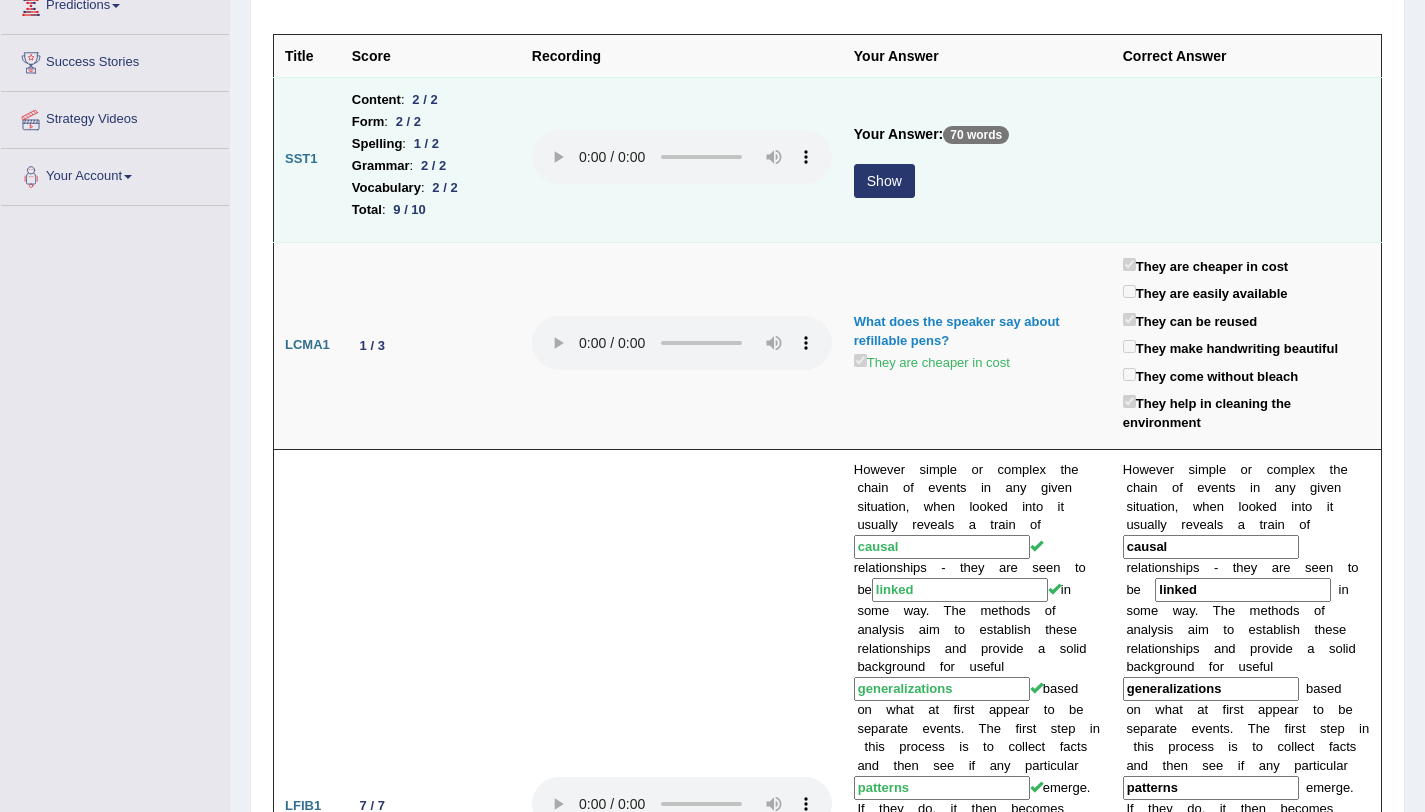 scroll, scrollTop: 356, scrollLeft: 0, axis: vertical 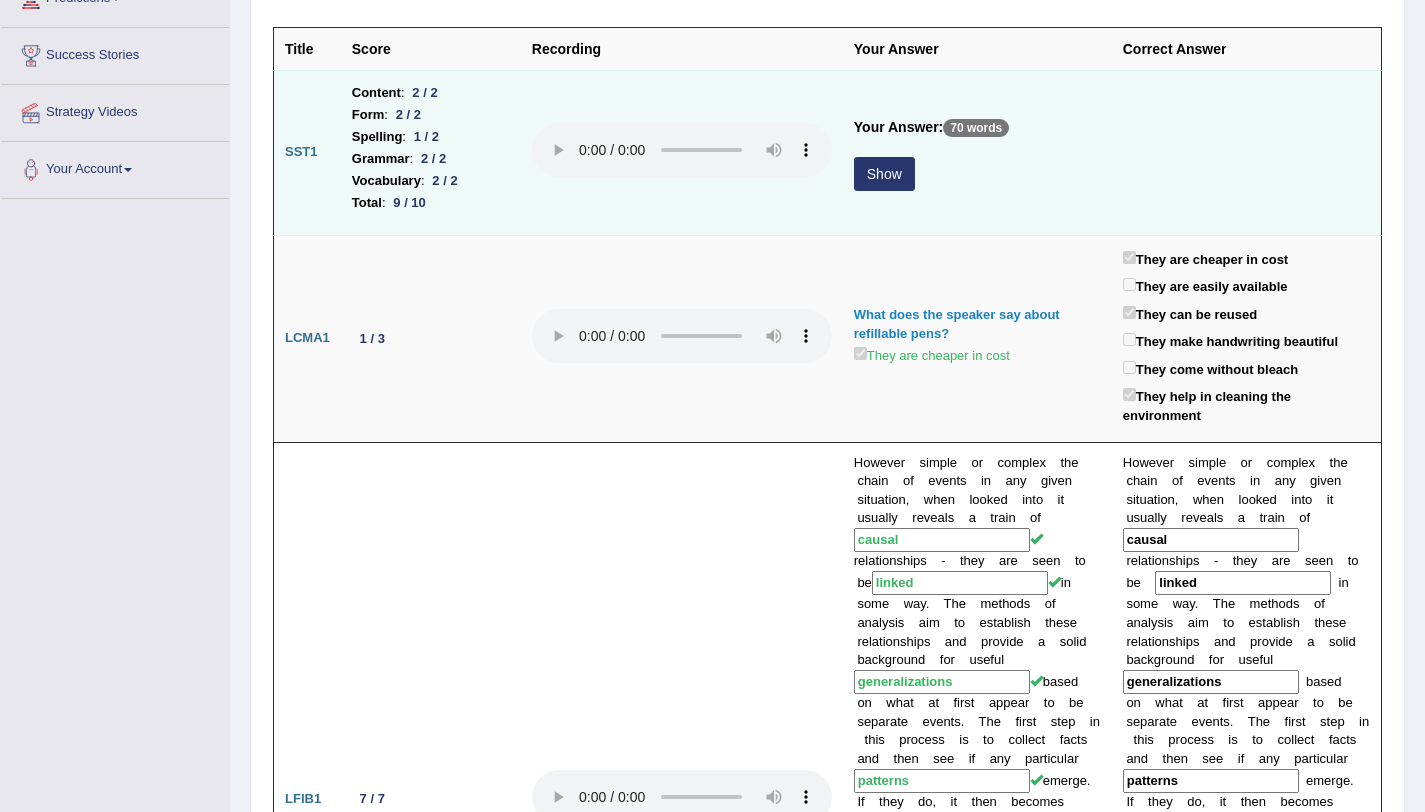 click on "Show" at bounding box center (884, 174) 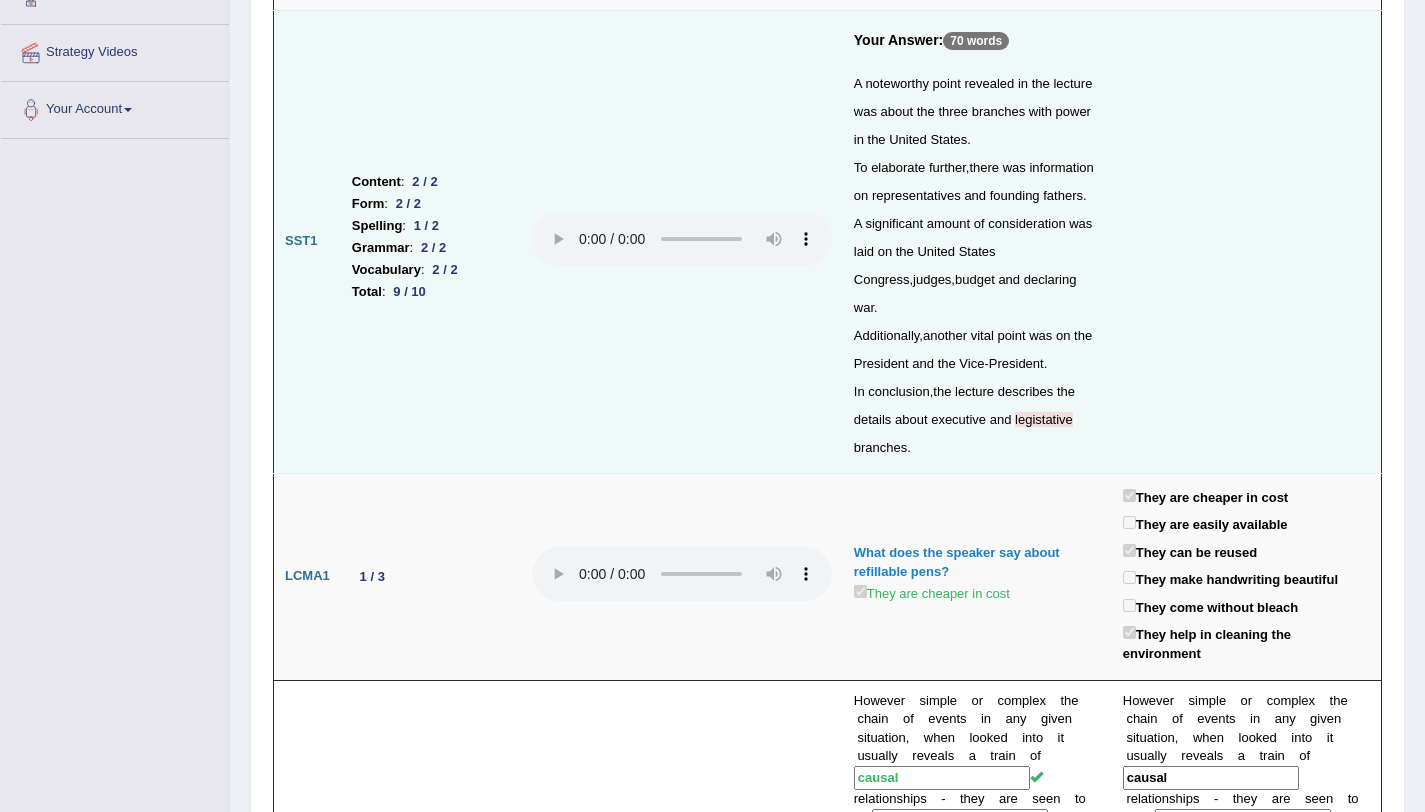 scroll, scrollTop: 0, scrollLeft: 0, axis: both 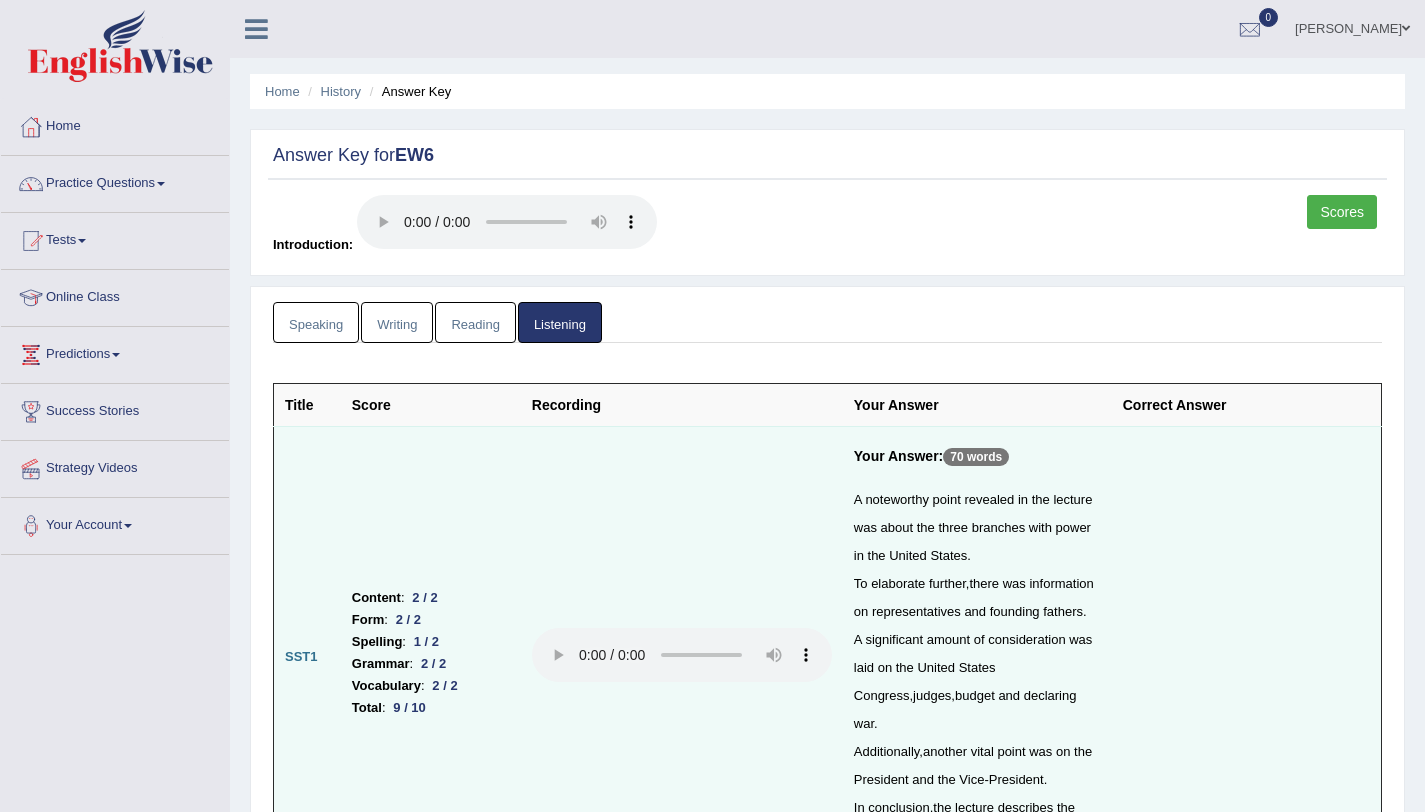 click on "Reading" at bounding box center (475, 322) 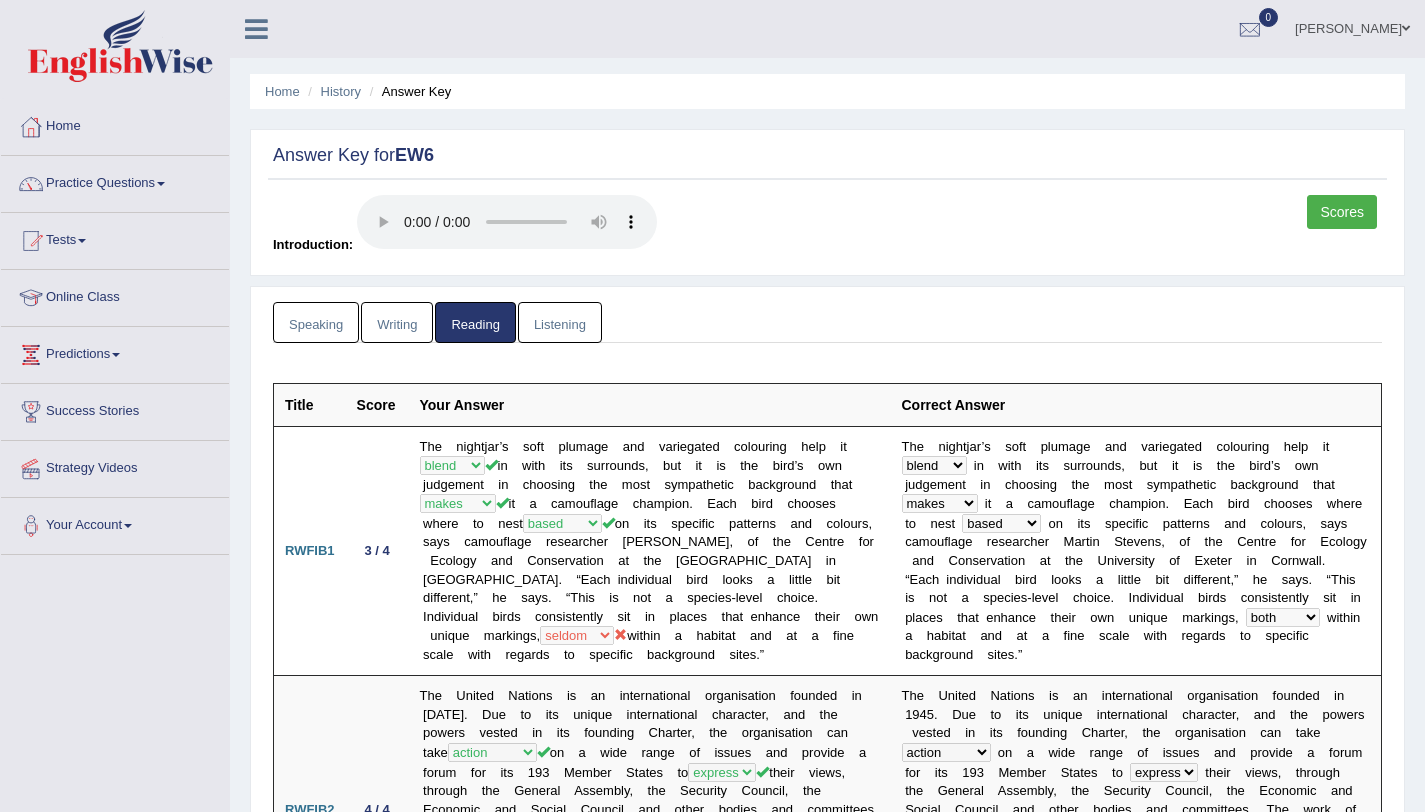click on "Writing" at bounding box center [397, 322] 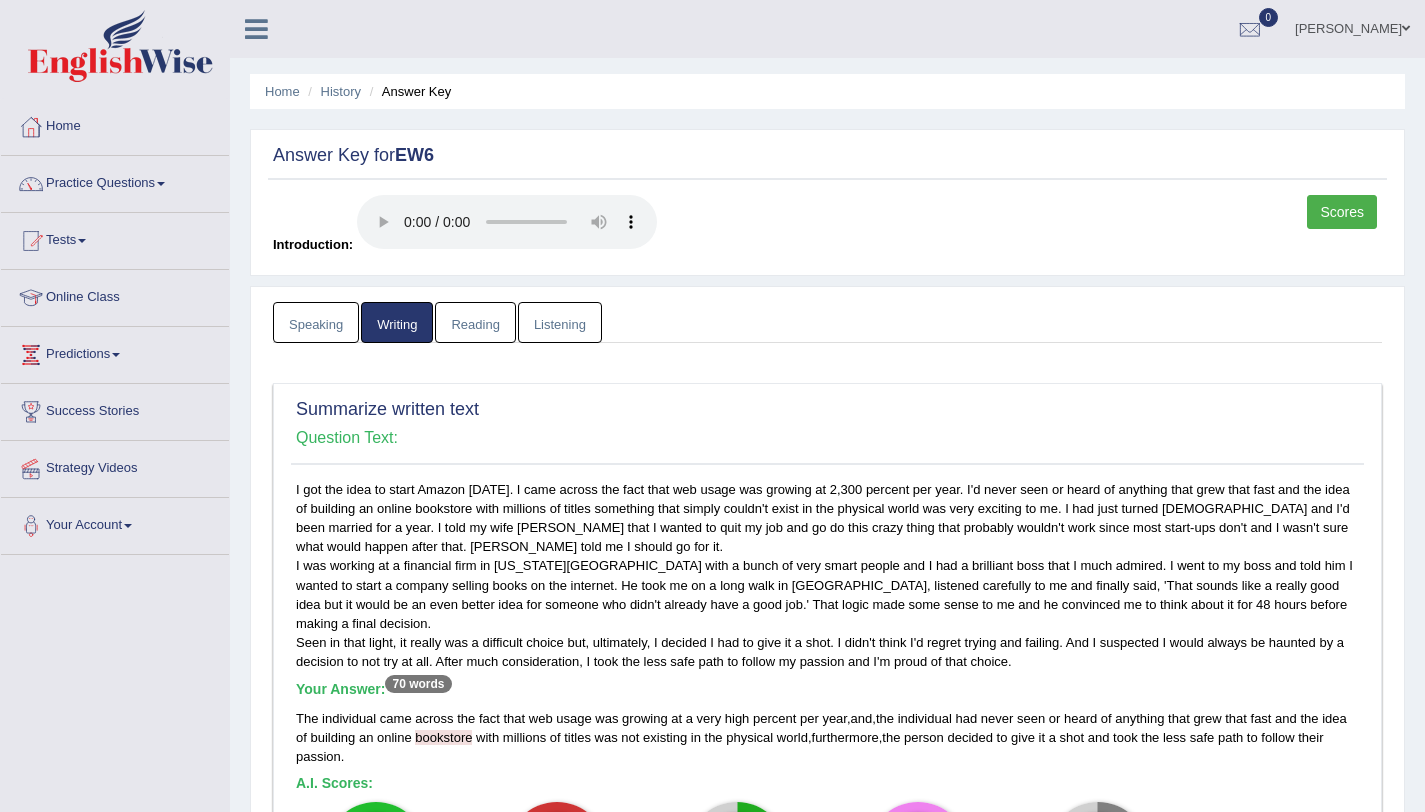 click on "Speaking" at bounding box center (316, 322) 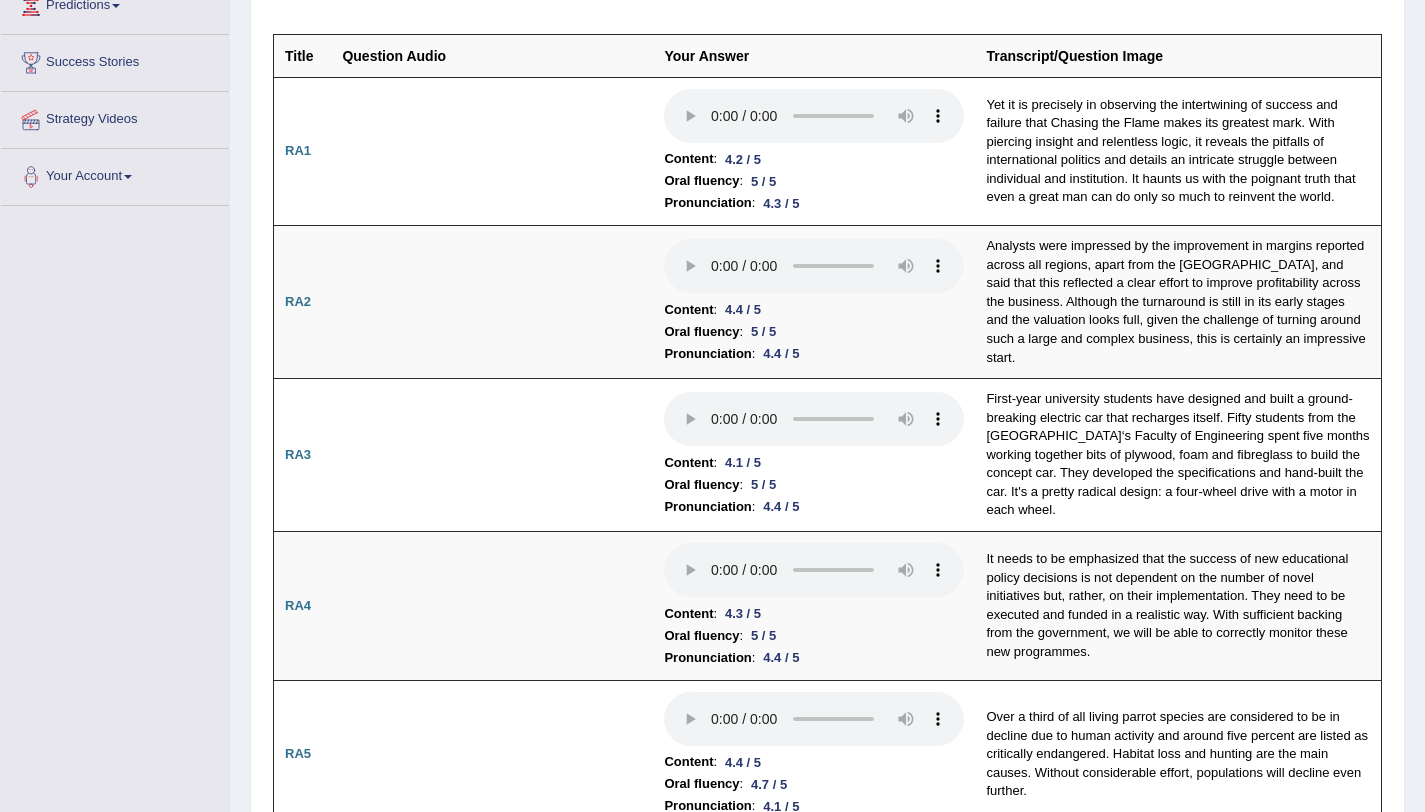 scroll, scrollTop: 0, scrollLeft: 0, axis: both 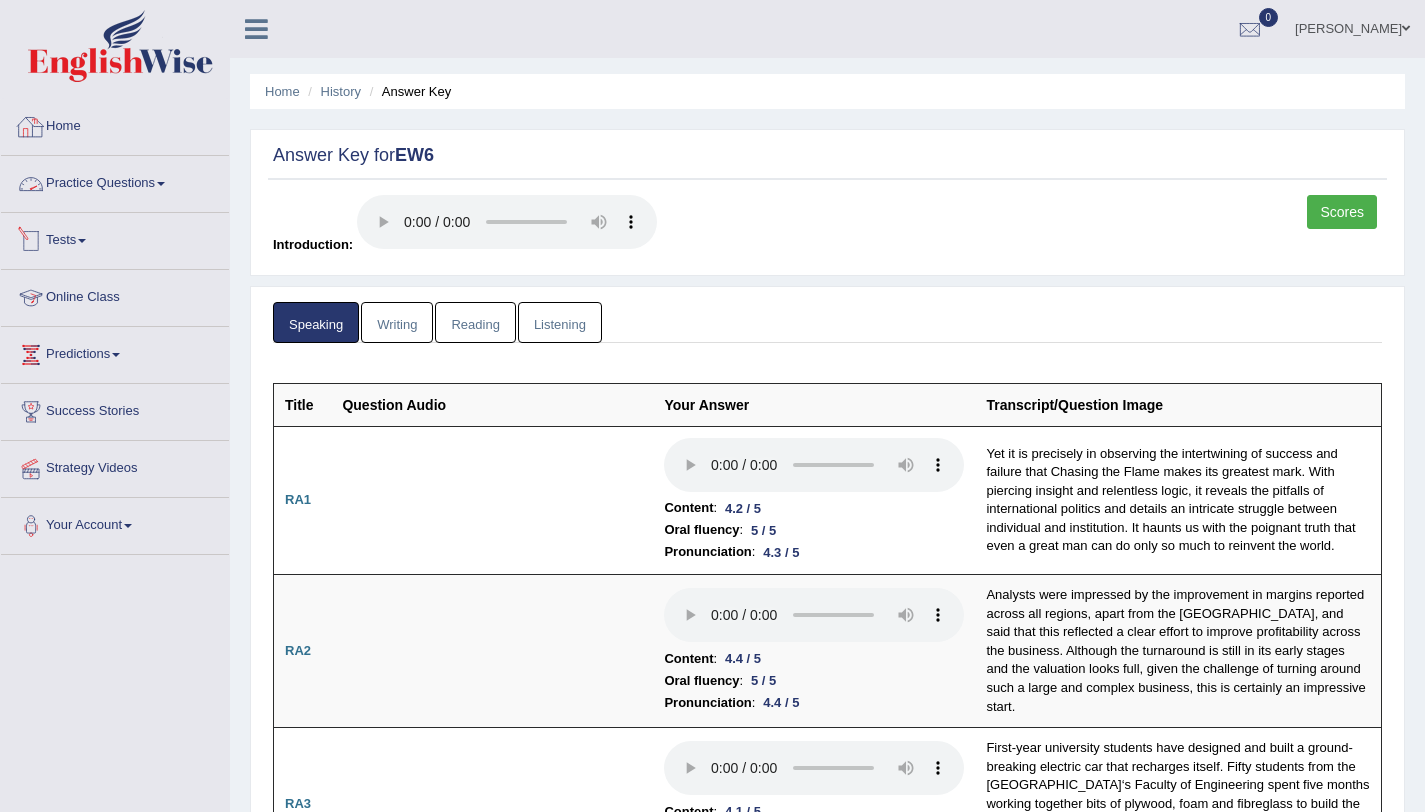 click on "Home" at bounding box center (115, 124) 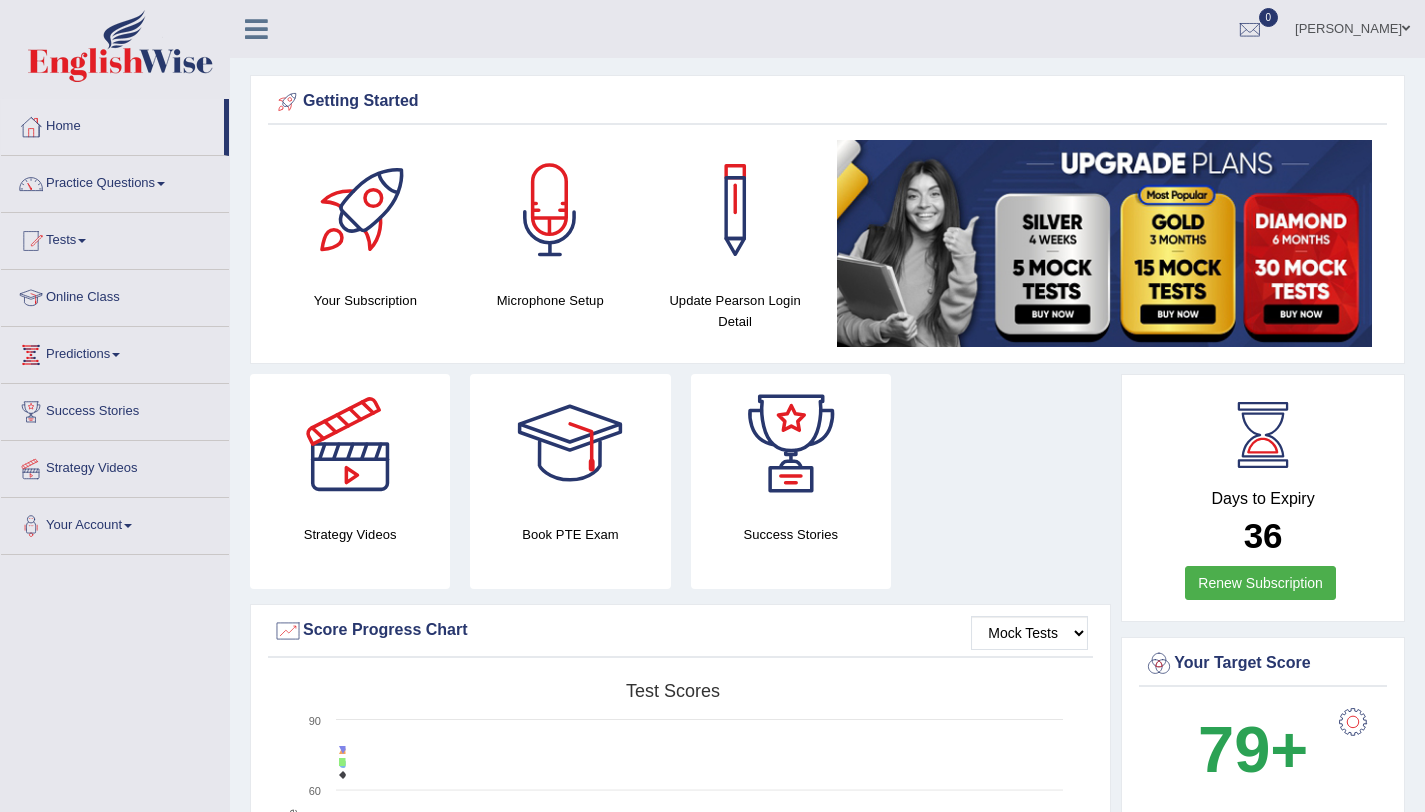 scroll, scrollTop: 0, scrollLeft: 0, axis: both 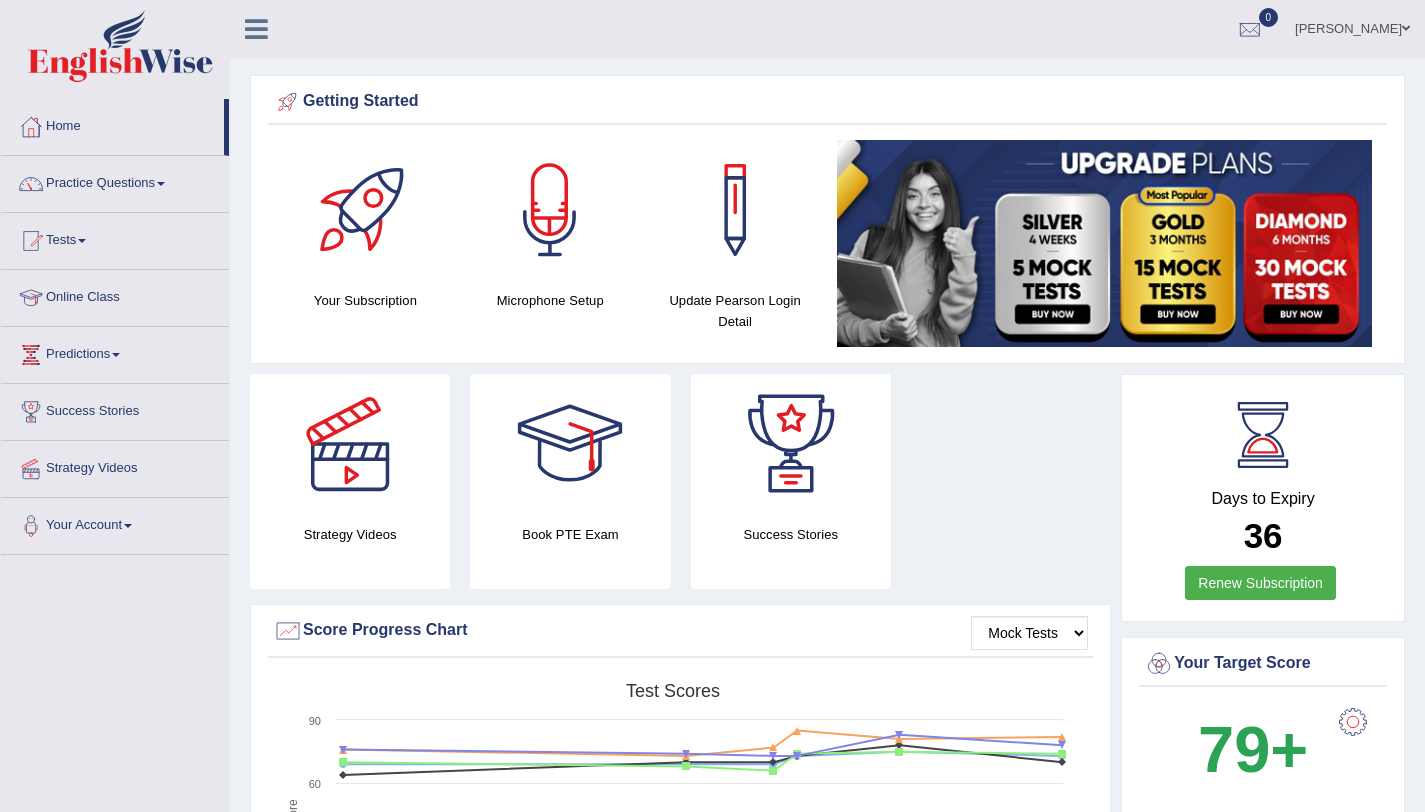 click on "[PERSON_NAME]" at bounding box center [1352, 26] 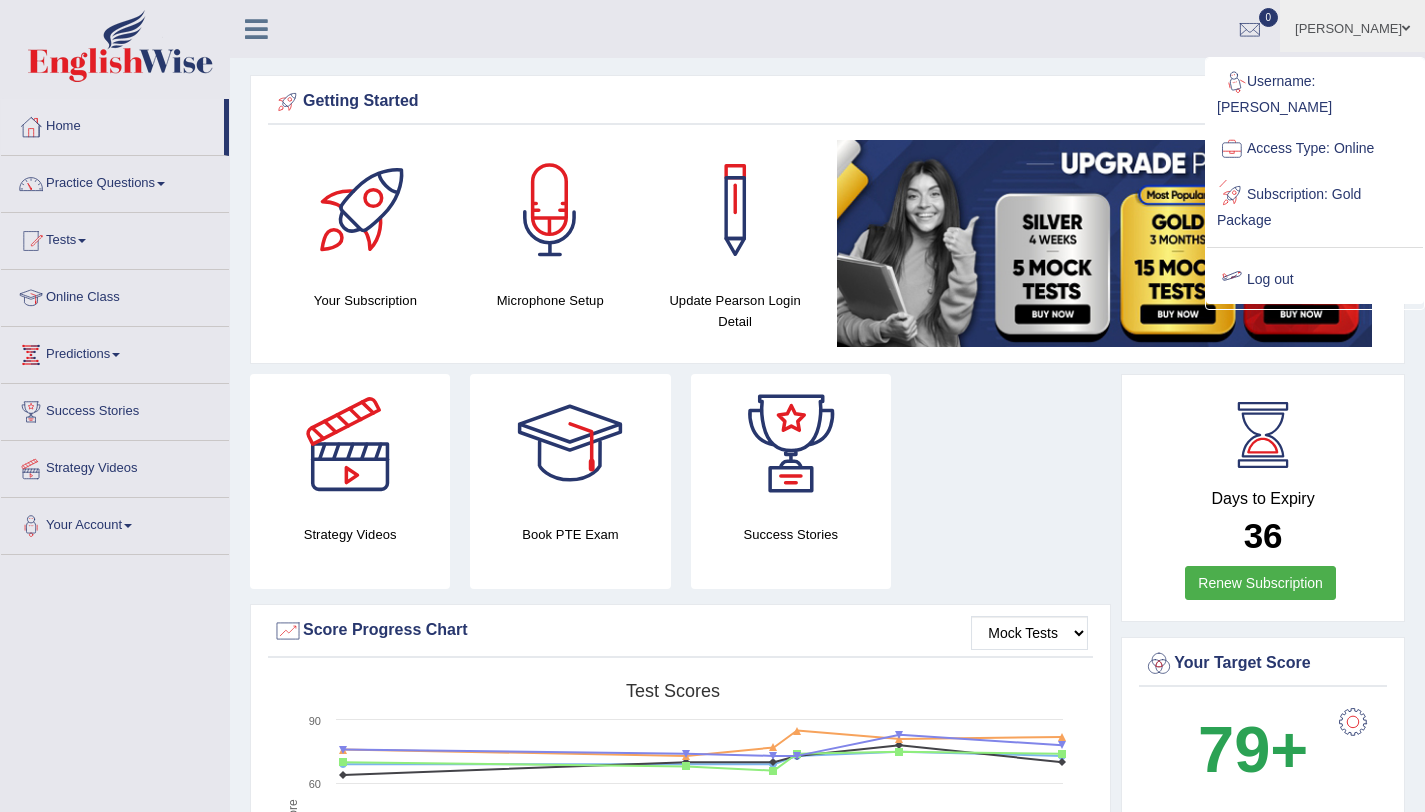 click on "Log out" at bounding box center [1315, 280] 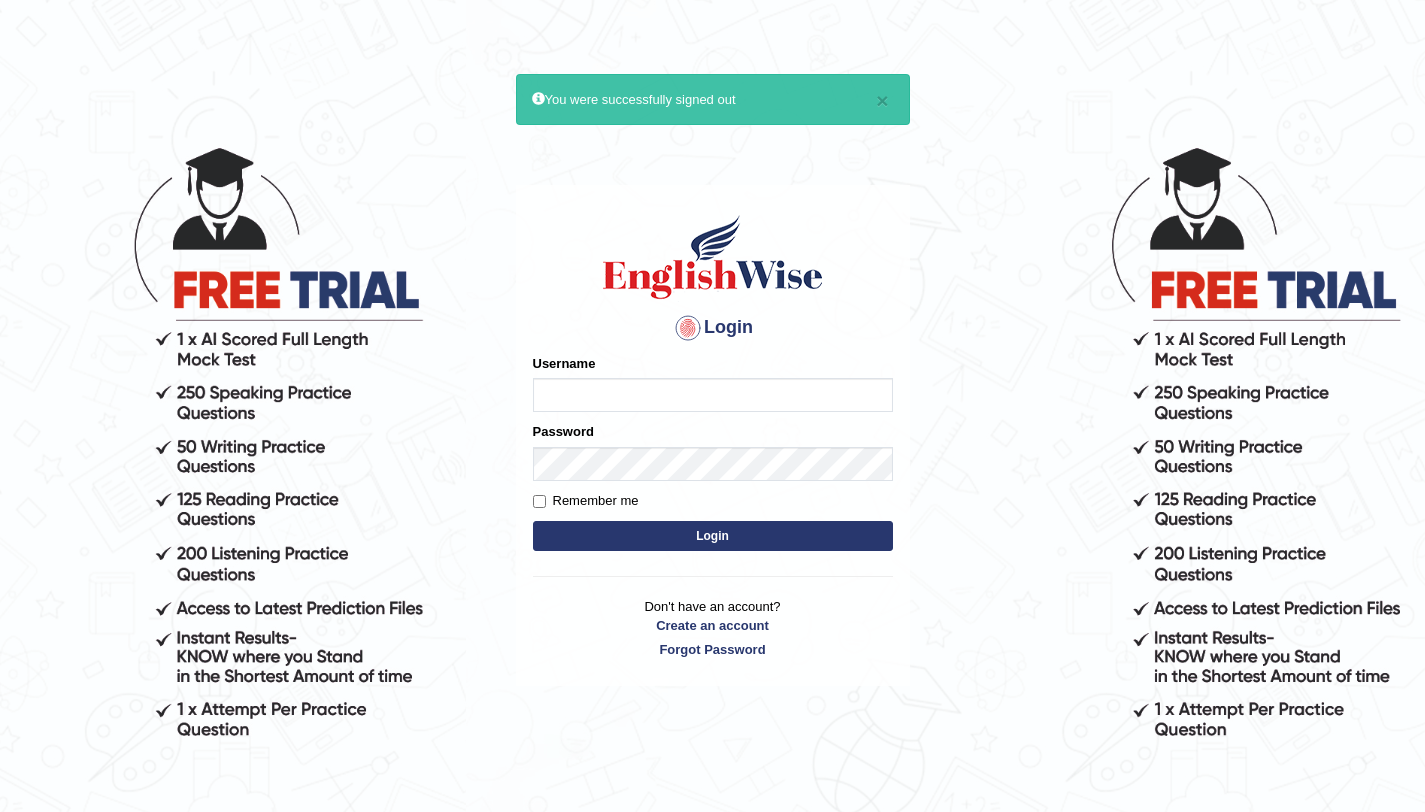 scroll, scrollTop: 0, scrollLeft: 0, axis: both 